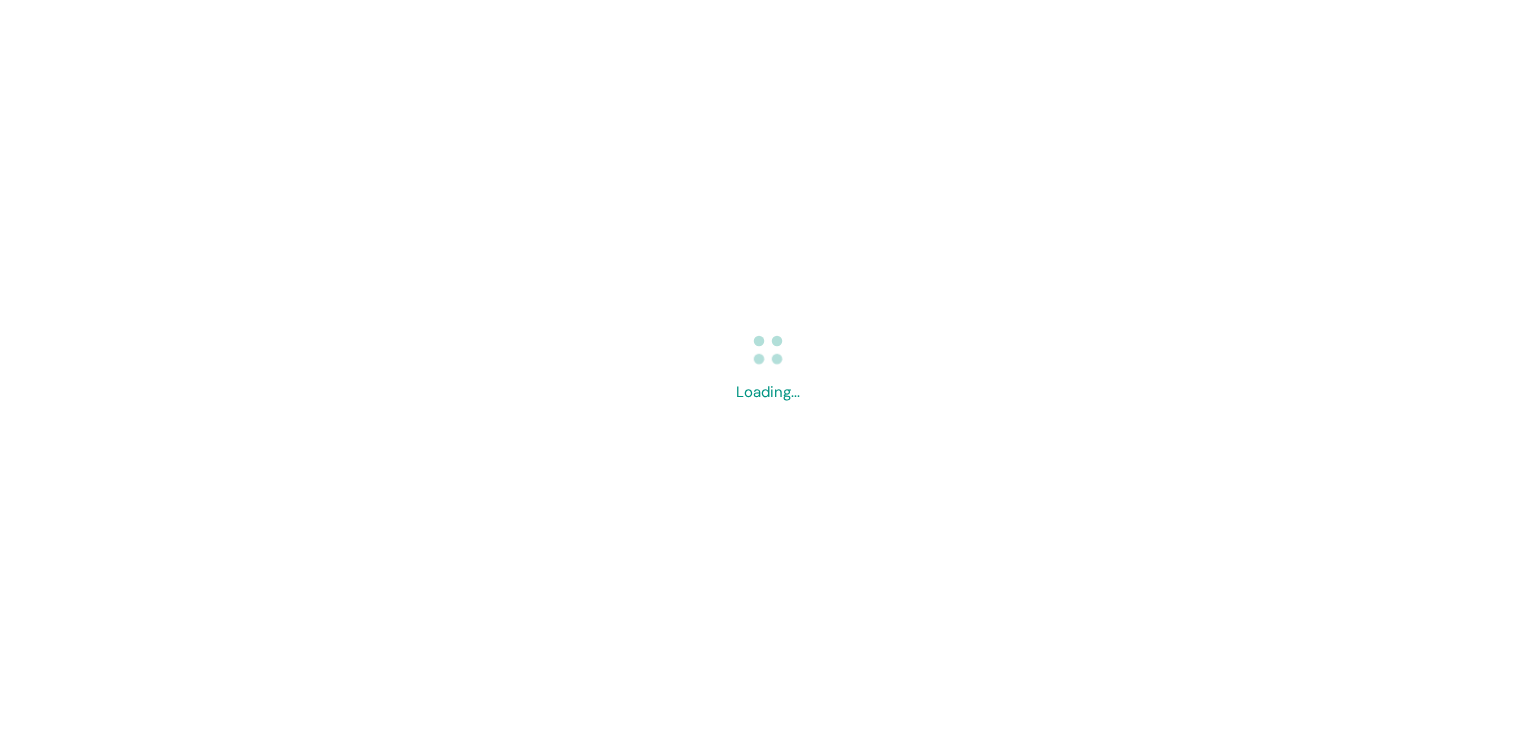 scroll, scrollTop: 0, scrollLeft: 0, axis: both 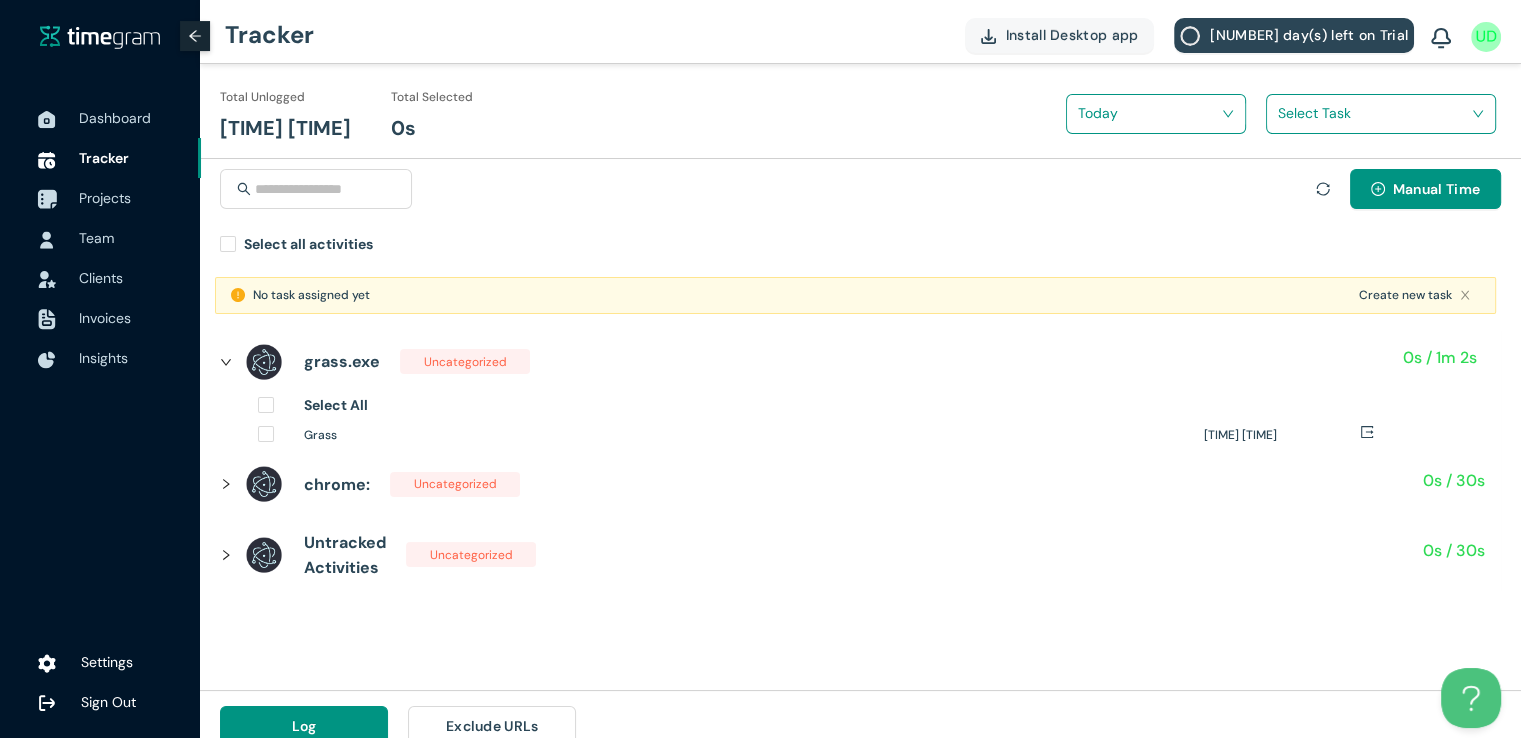 click on "Projects" at bounding box center (105, 198) 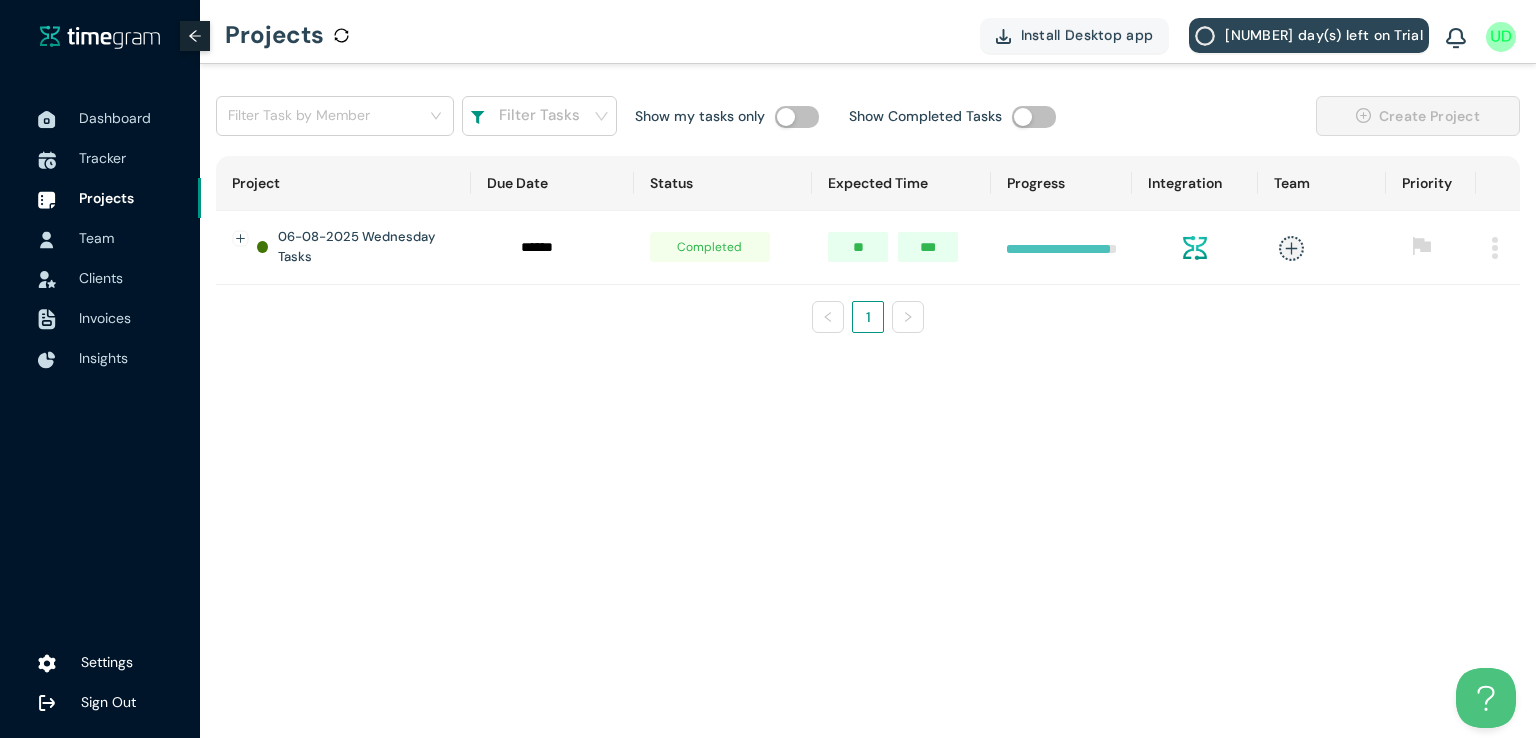 click at bounding box center [1495, 248] 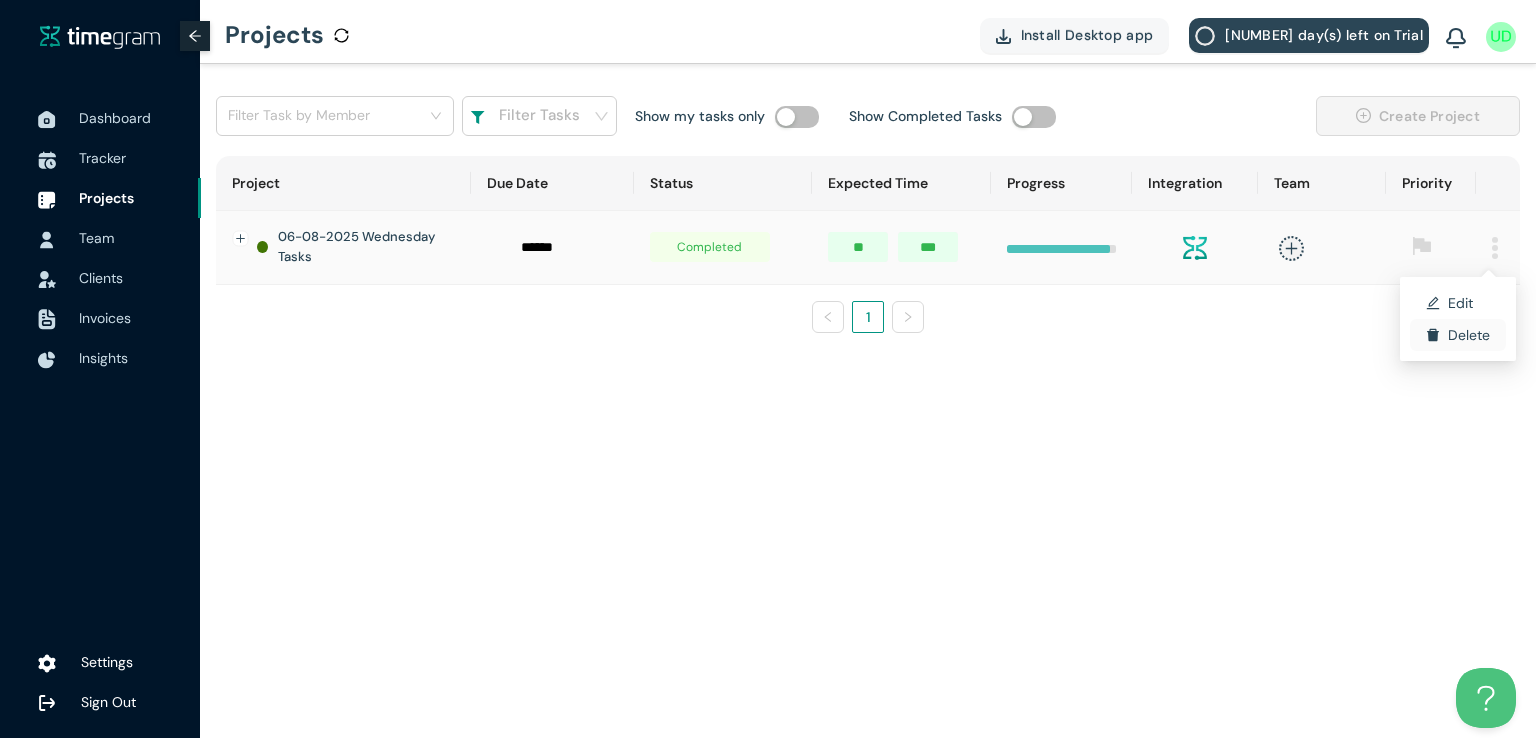 click on "Delete" at bounding box center [1469, 335] 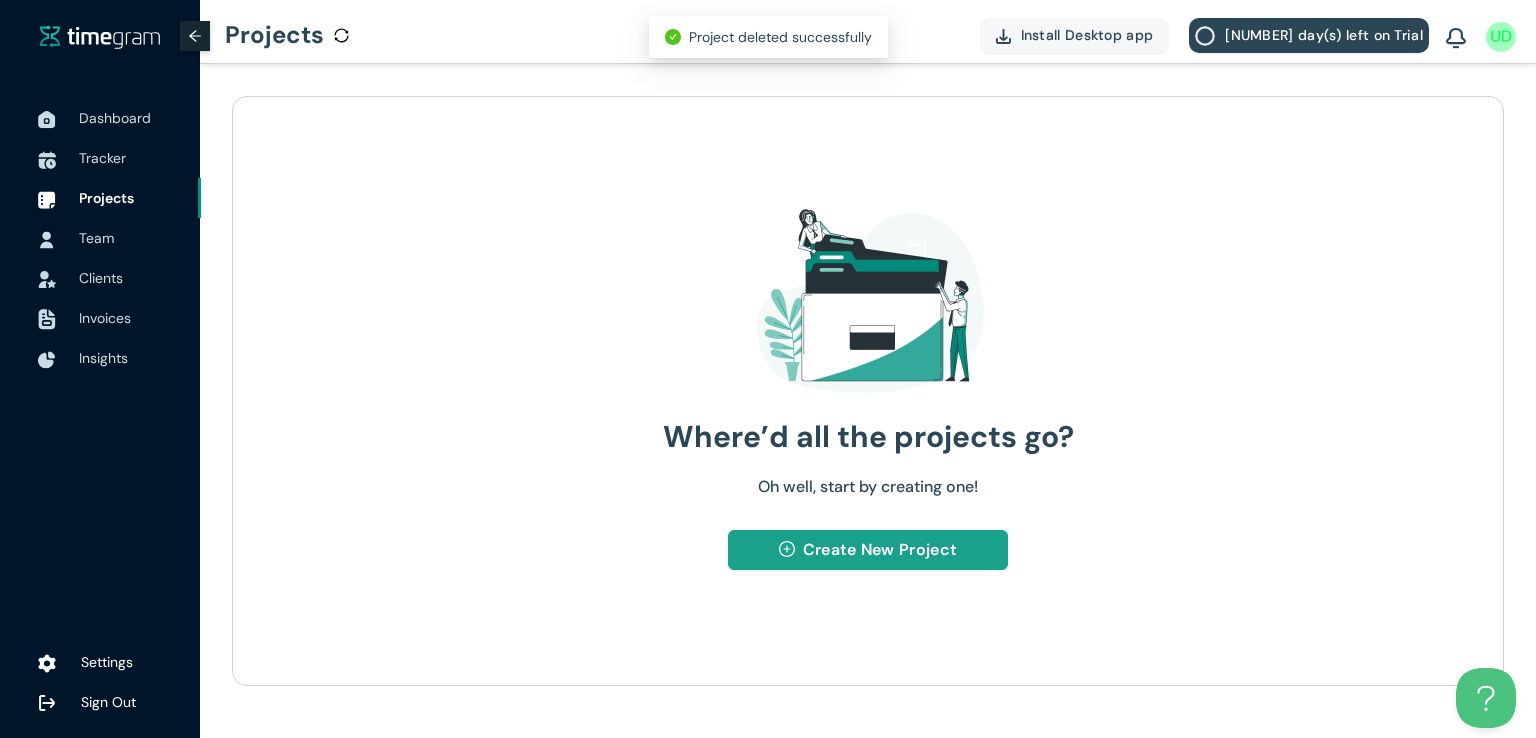 click on "Create New Project" at bounding box center [880, 549] 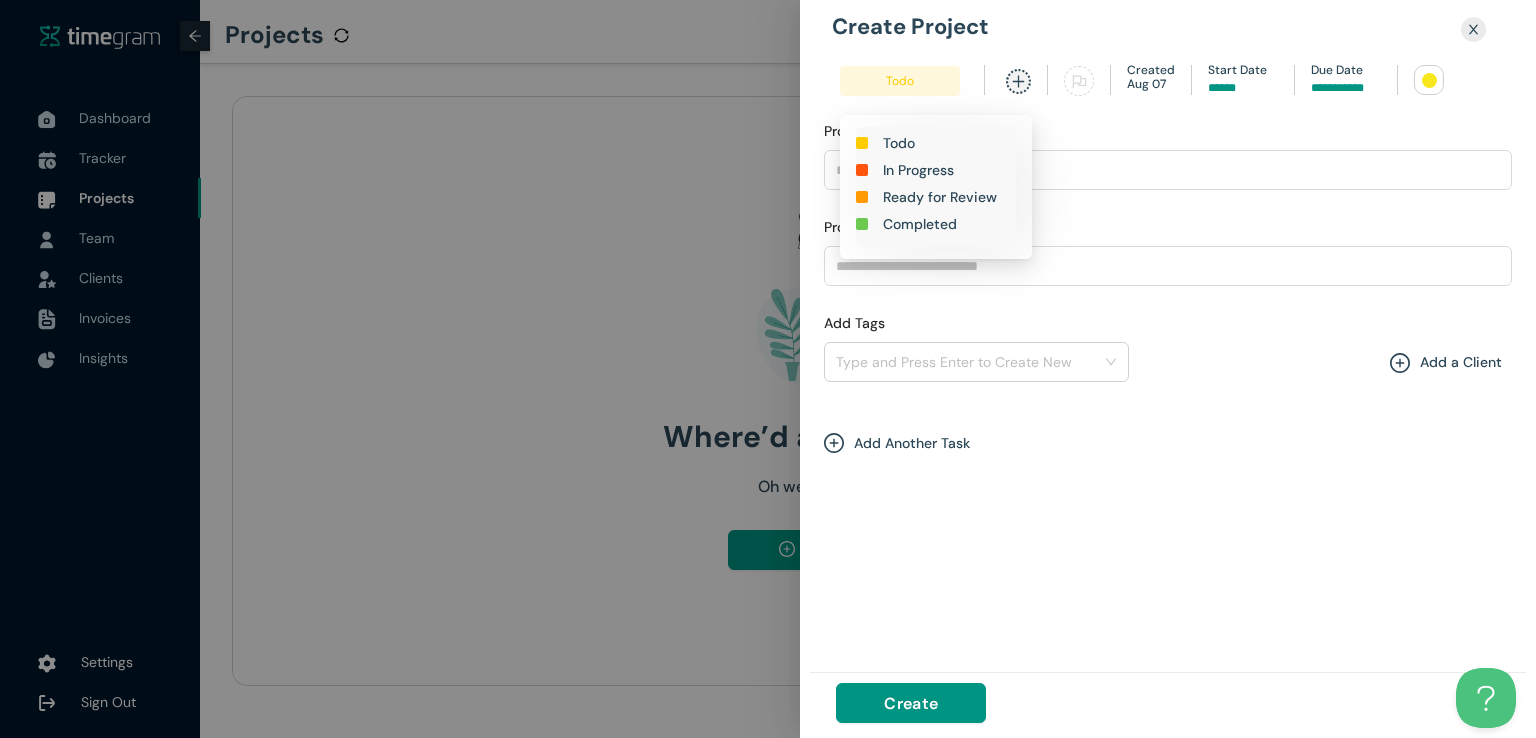 click on "In Progress" at bounding box center [918, 170] 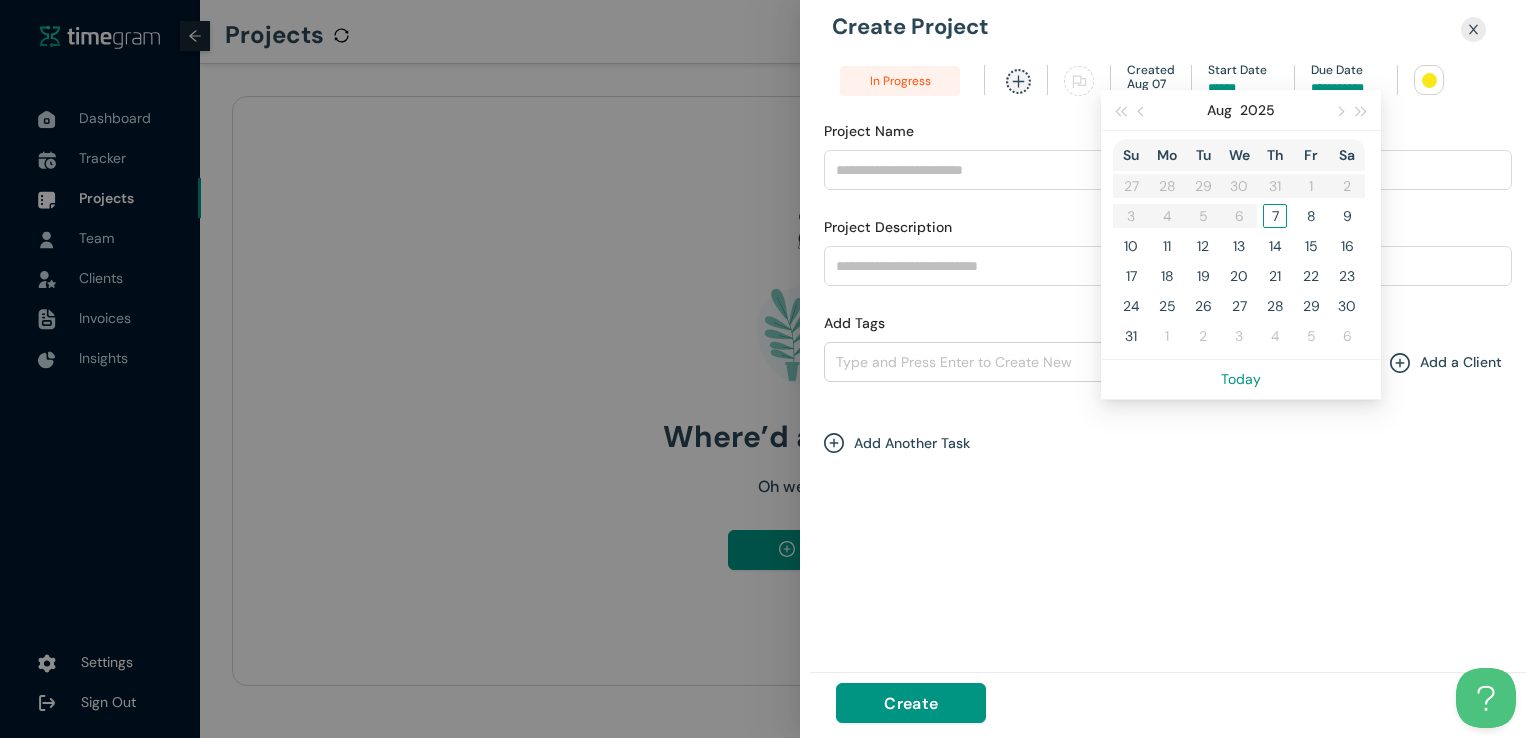 click on "Aug 2025 Su Mo Tu We Th Fr Sa 27 28 29 30 31 1 2 3 4 5 6 7 8 9 10 11 12 13 14 15 16 17 18 19 20 21 22 23 24 25 26 27 28 29 30 31 1 2 3 4 5 6 Today" at bounding box center (1346, 86) 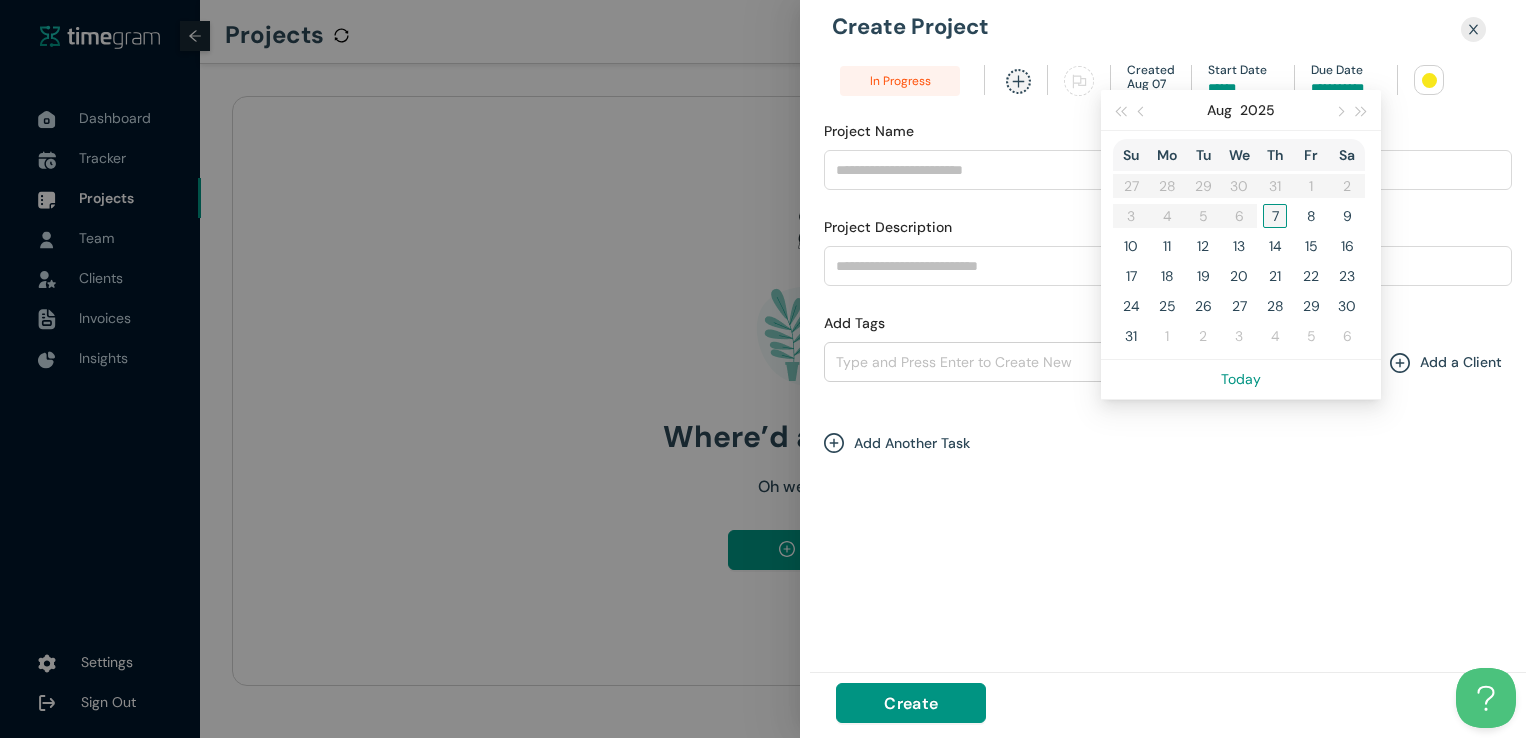 type on "*****" 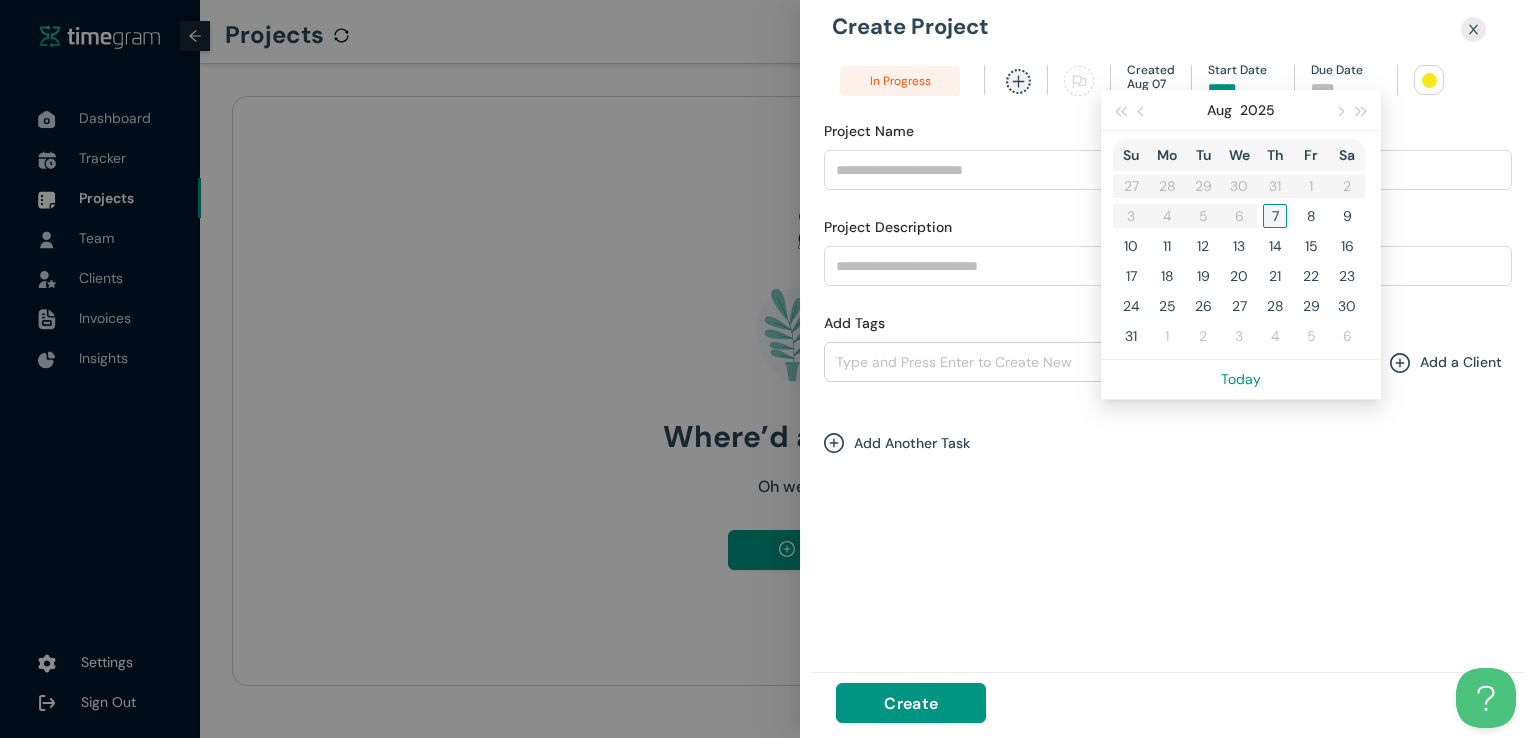 click on "7" at bounding box center (1275, 216) 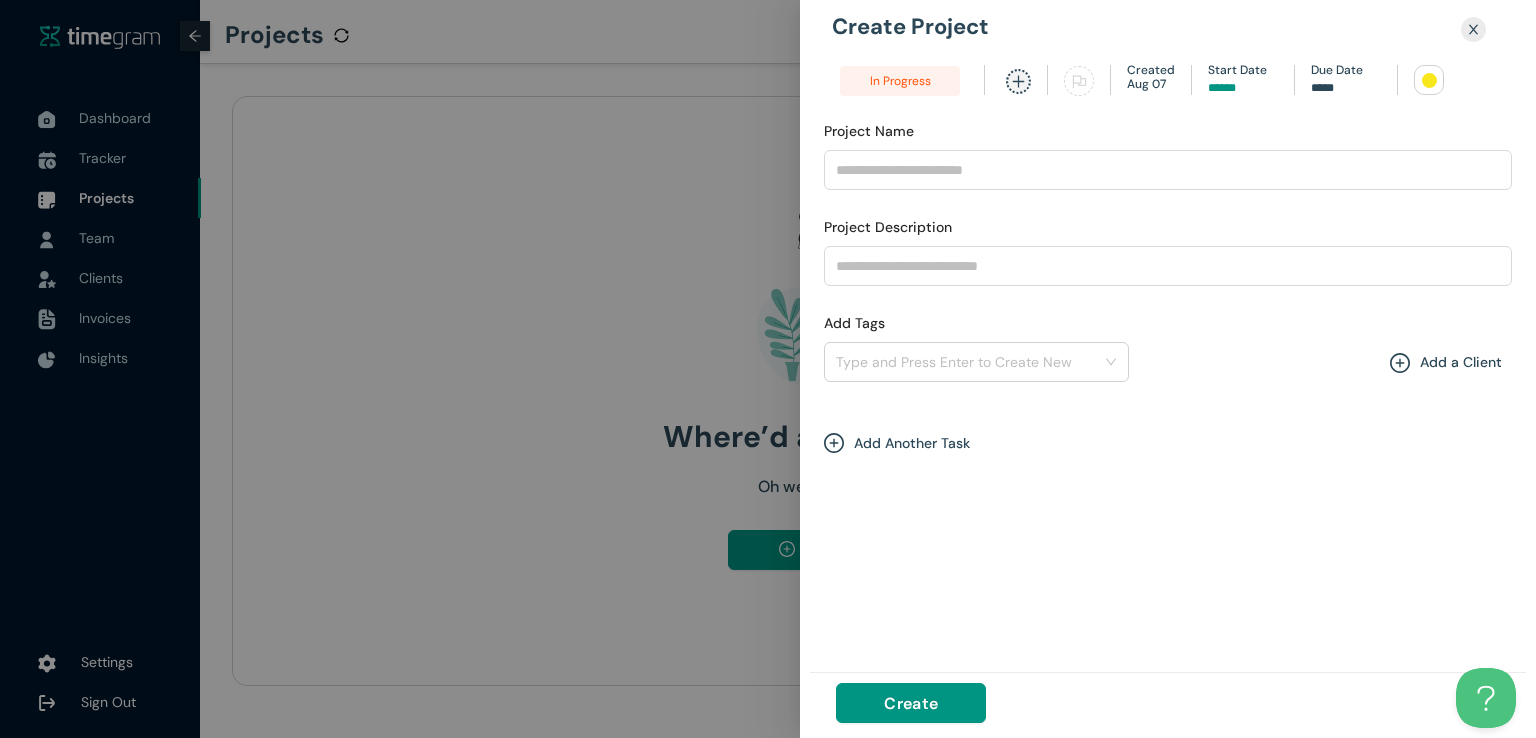 click at bounding box center (1429, 80) 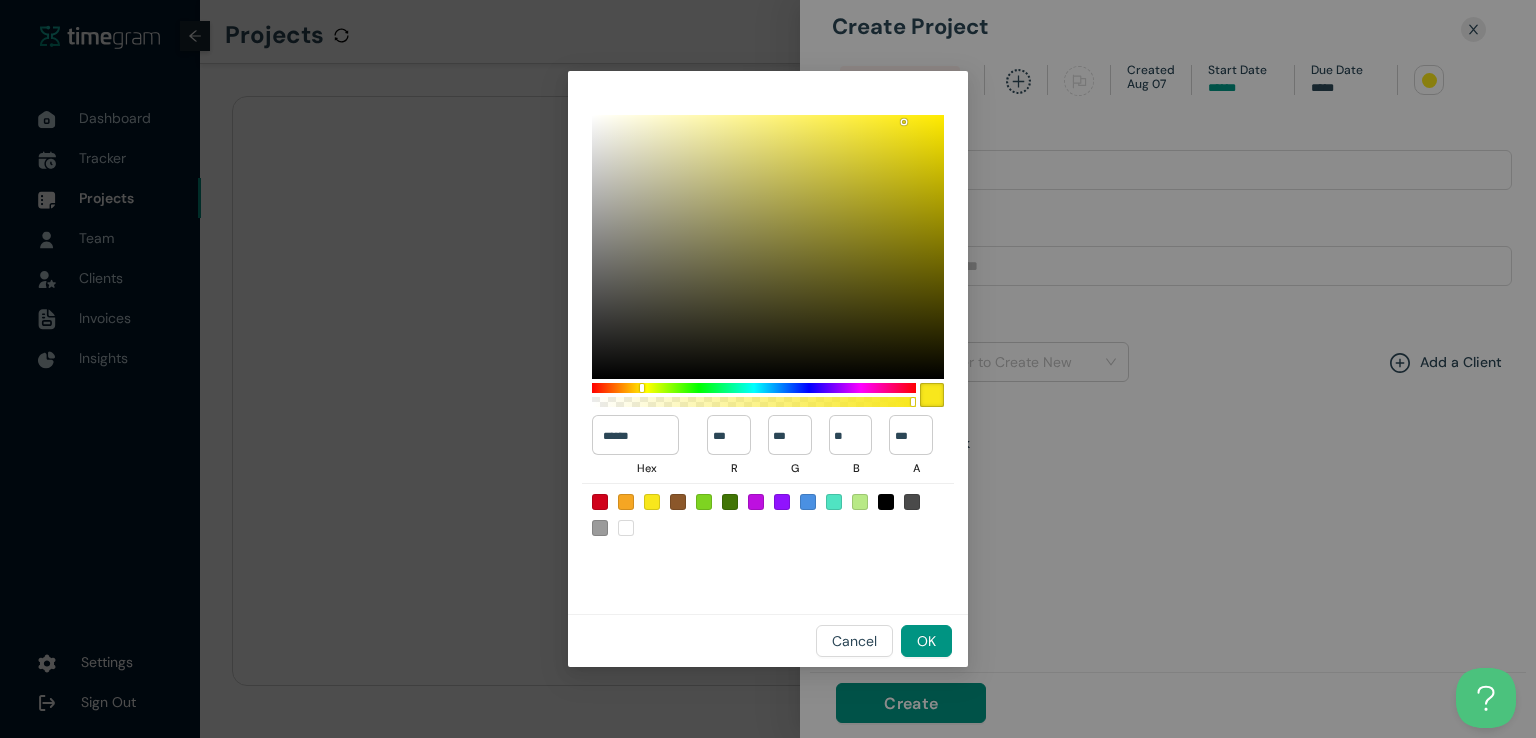 click at bounding box center [730, 502] 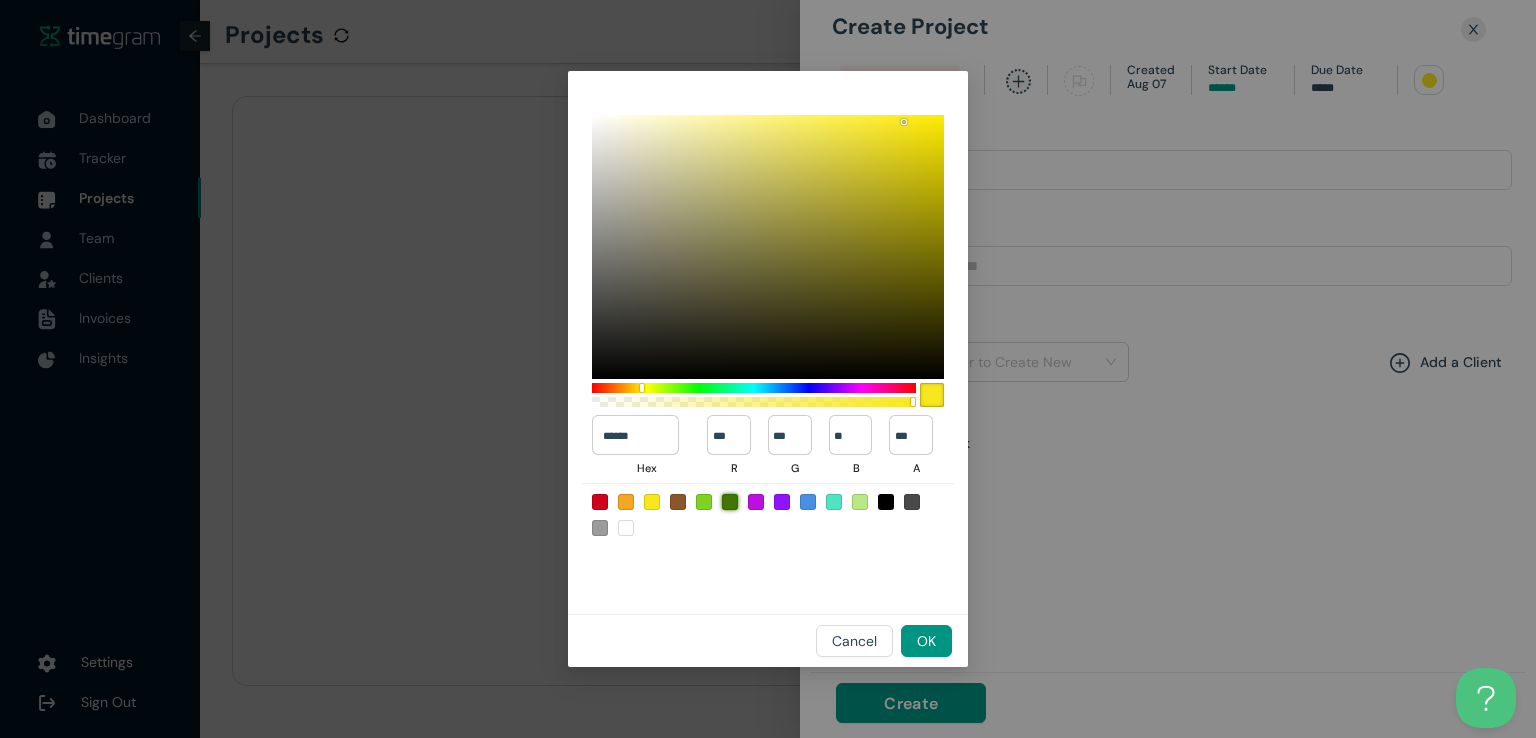 type on "******" 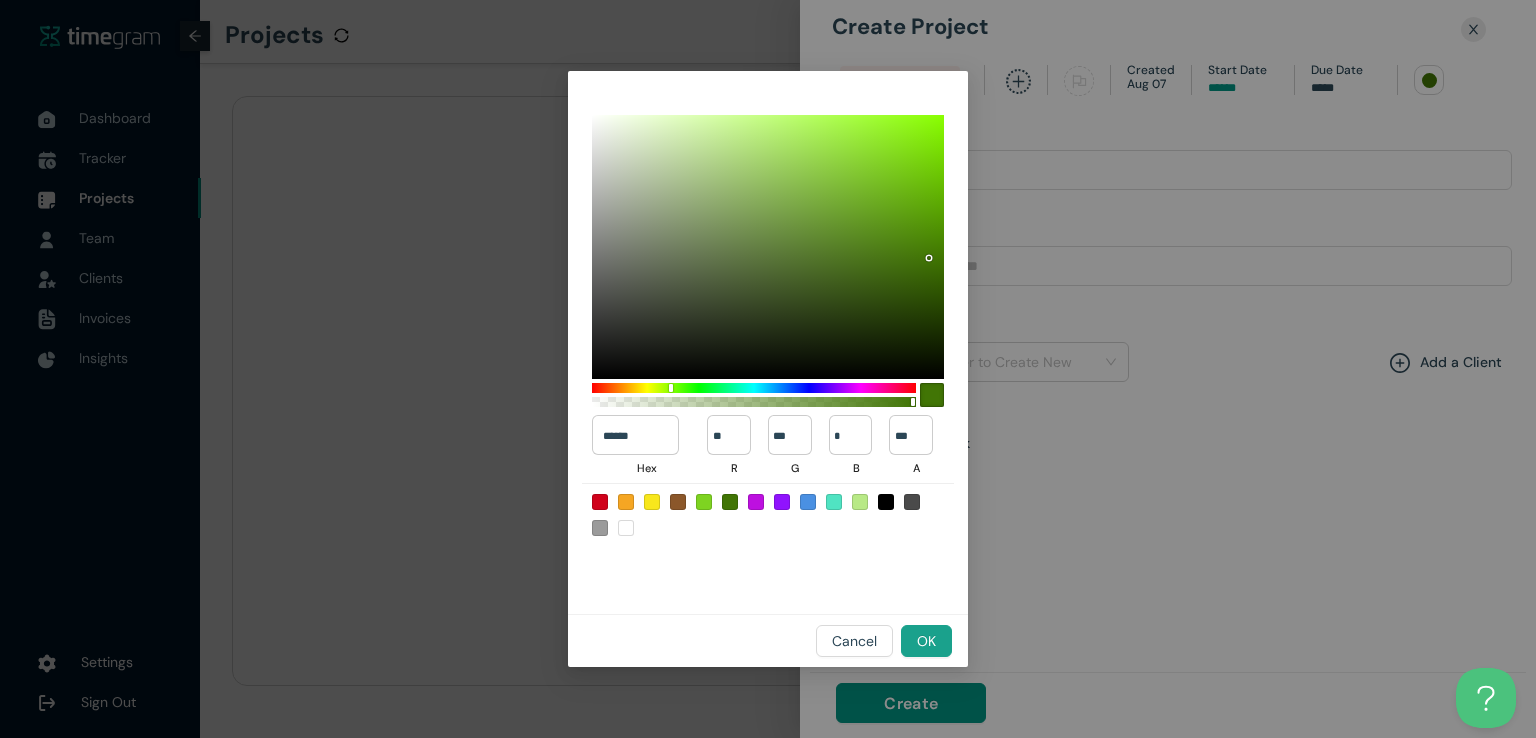 click on "OK" at bounding box center [926, 641] 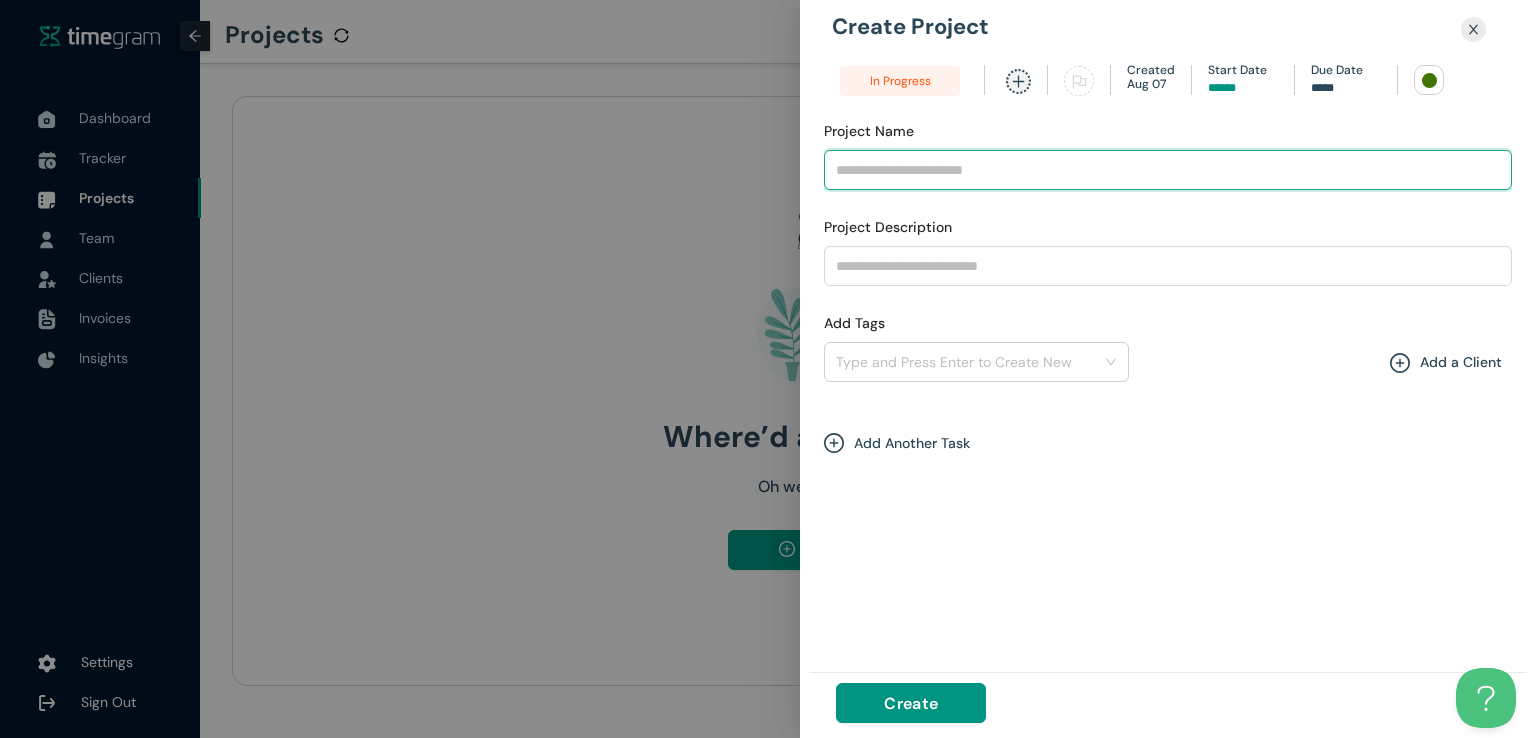 click on "Project Name" at bounding box center [1168, 170] 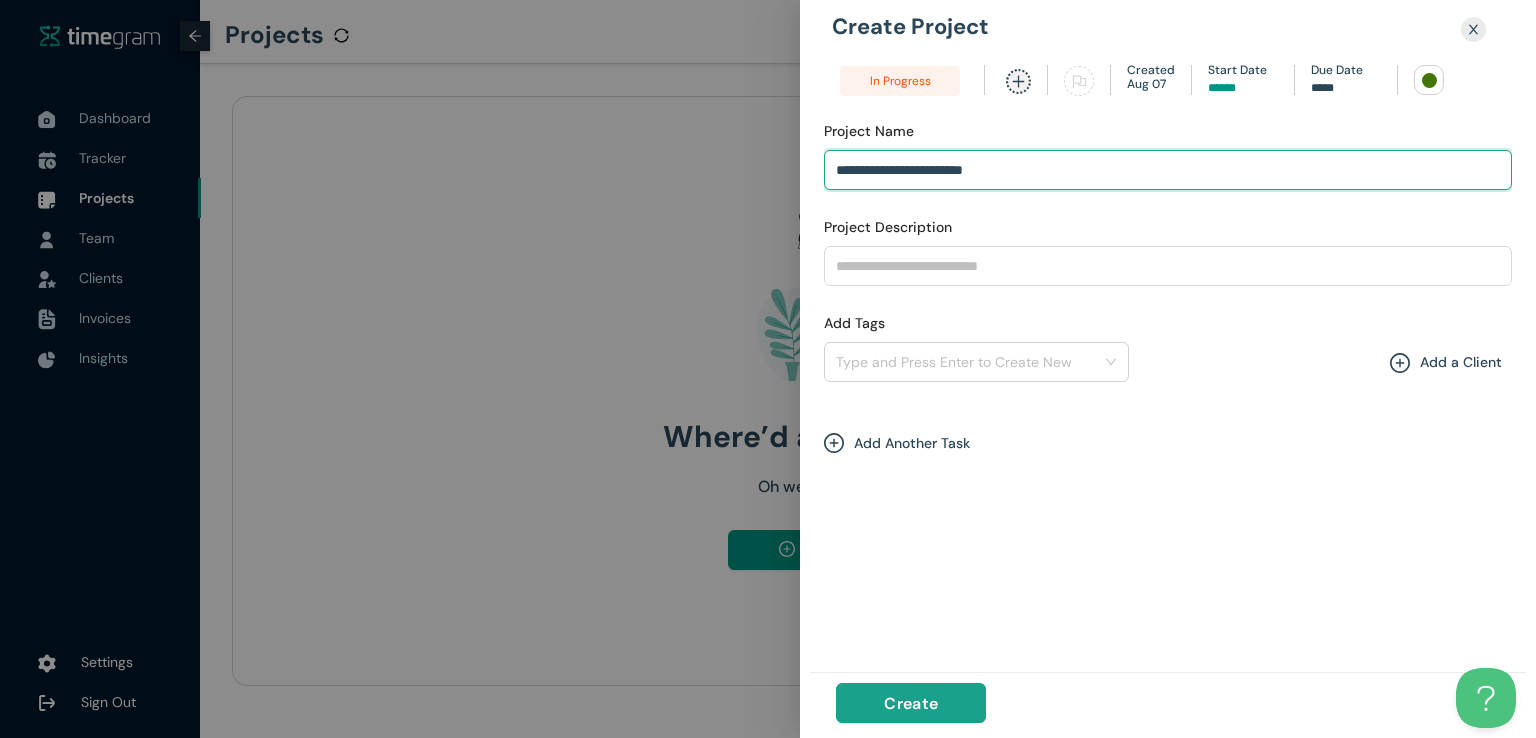 type on "**********" 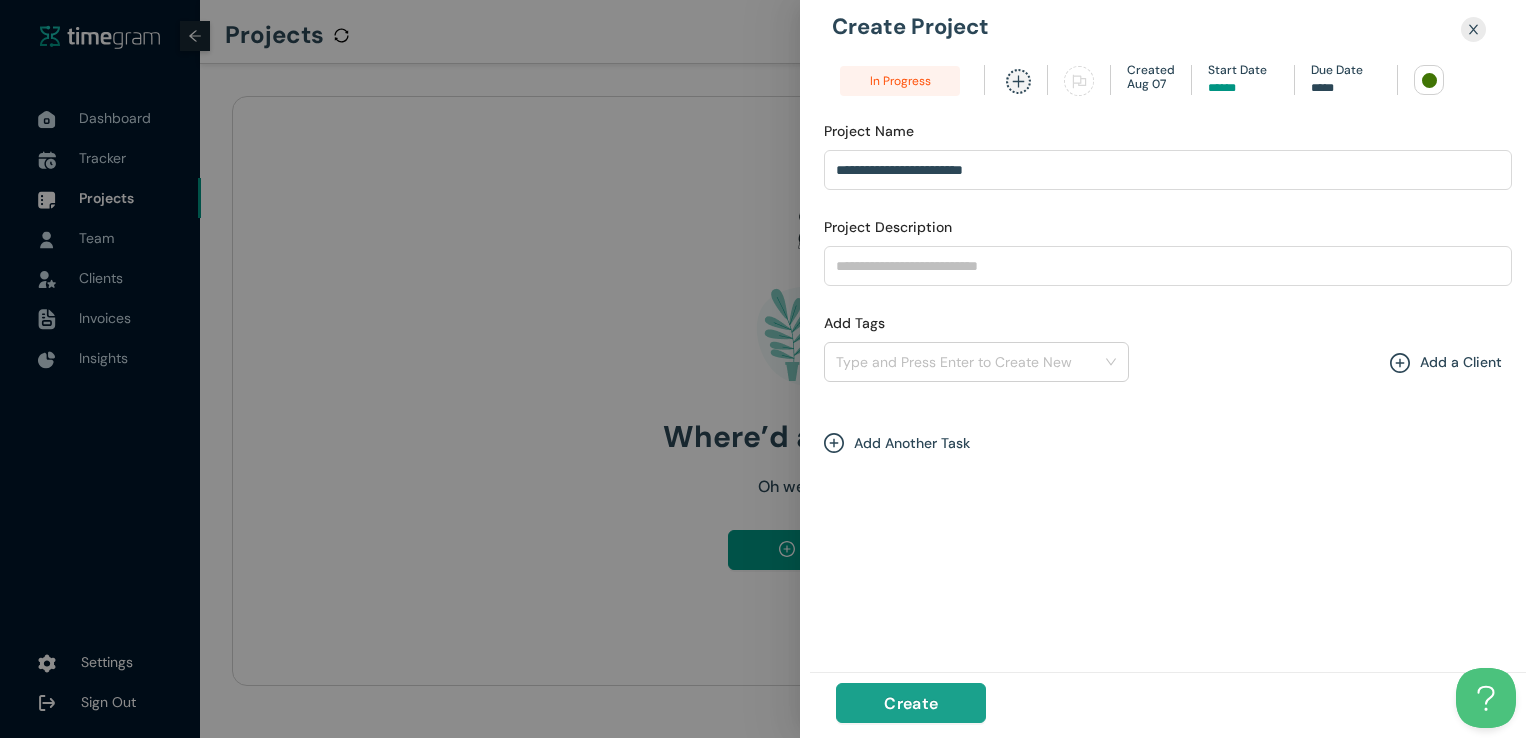 click on "Create" at bounding box center (911, 703) 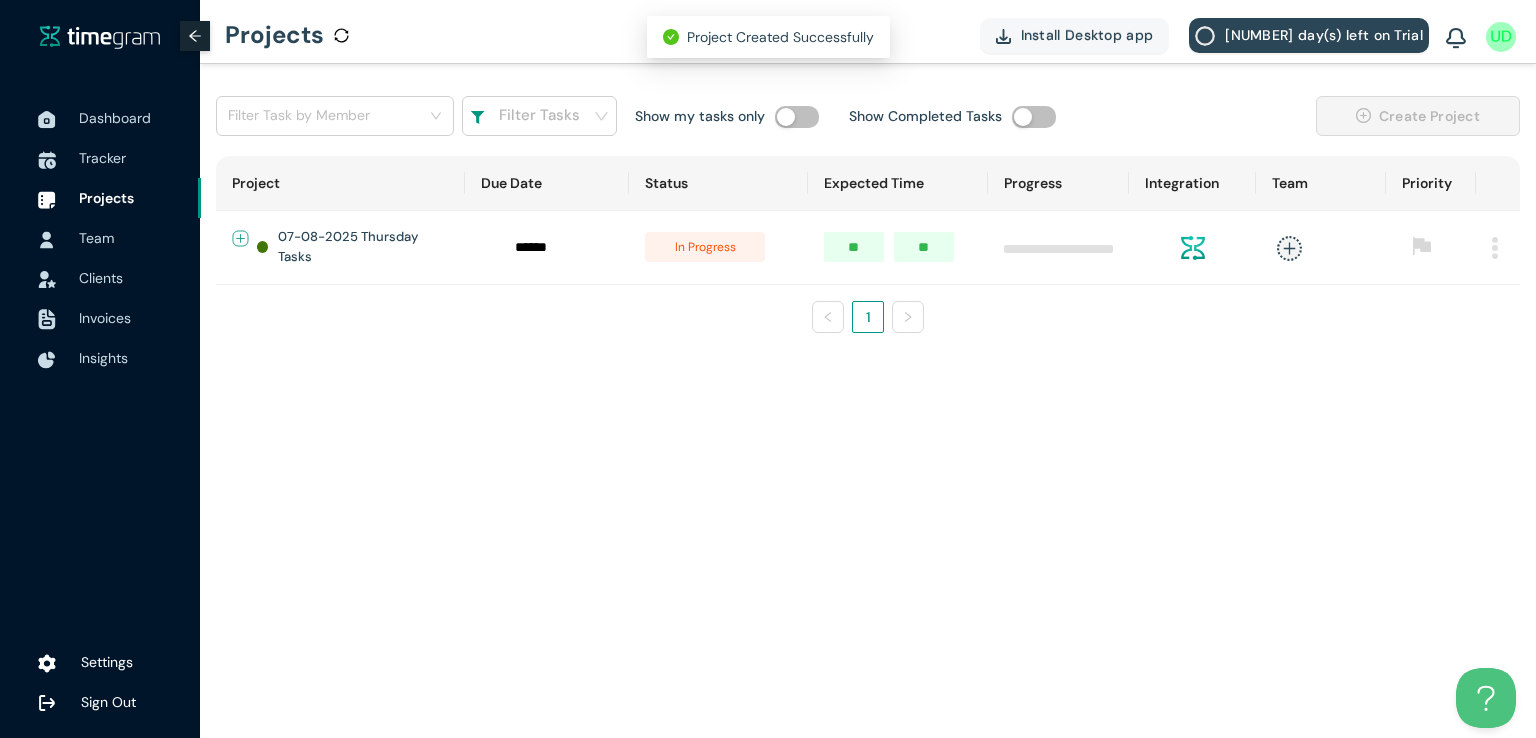 click at bounding box center (241, 238) 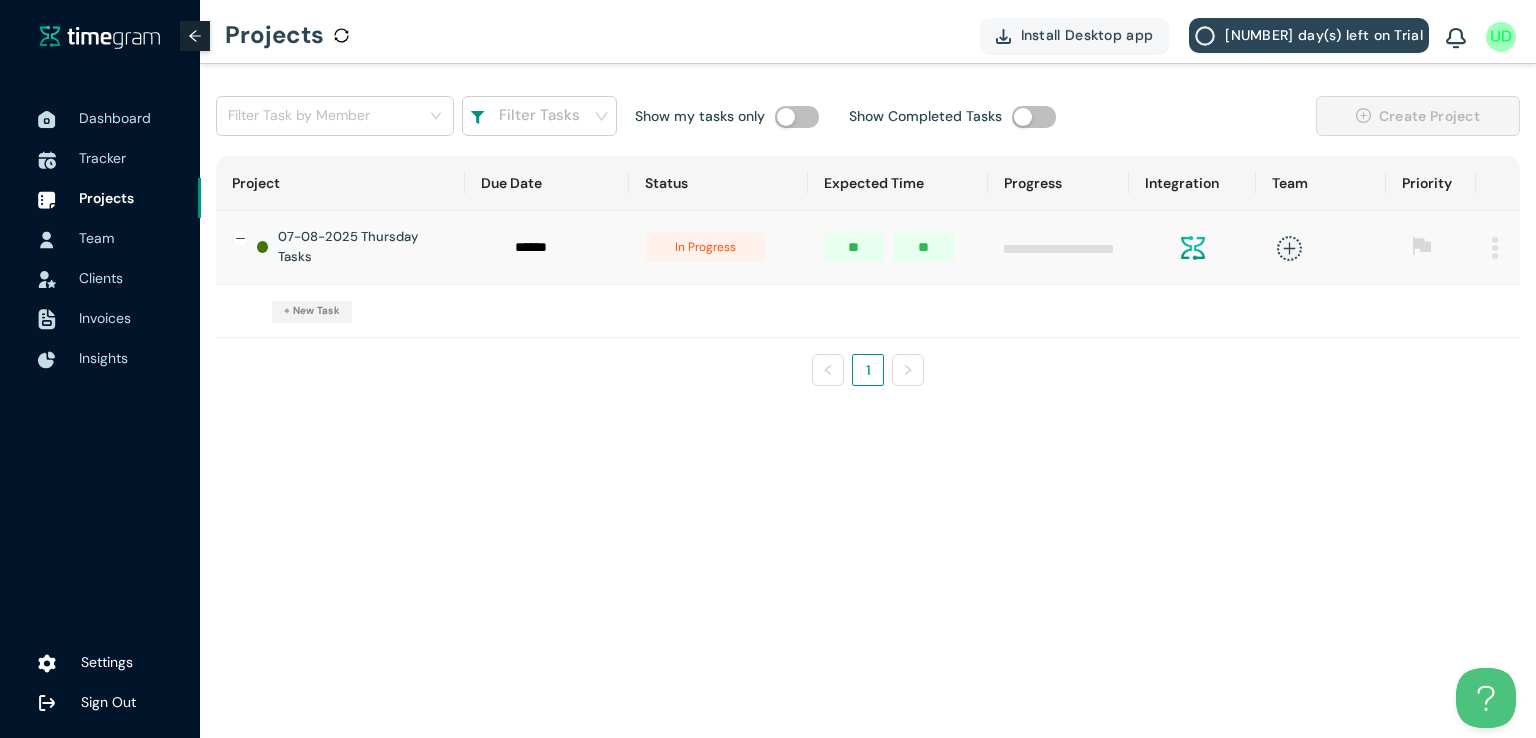 click on "+ New Task" at bounding box center [312, 311] 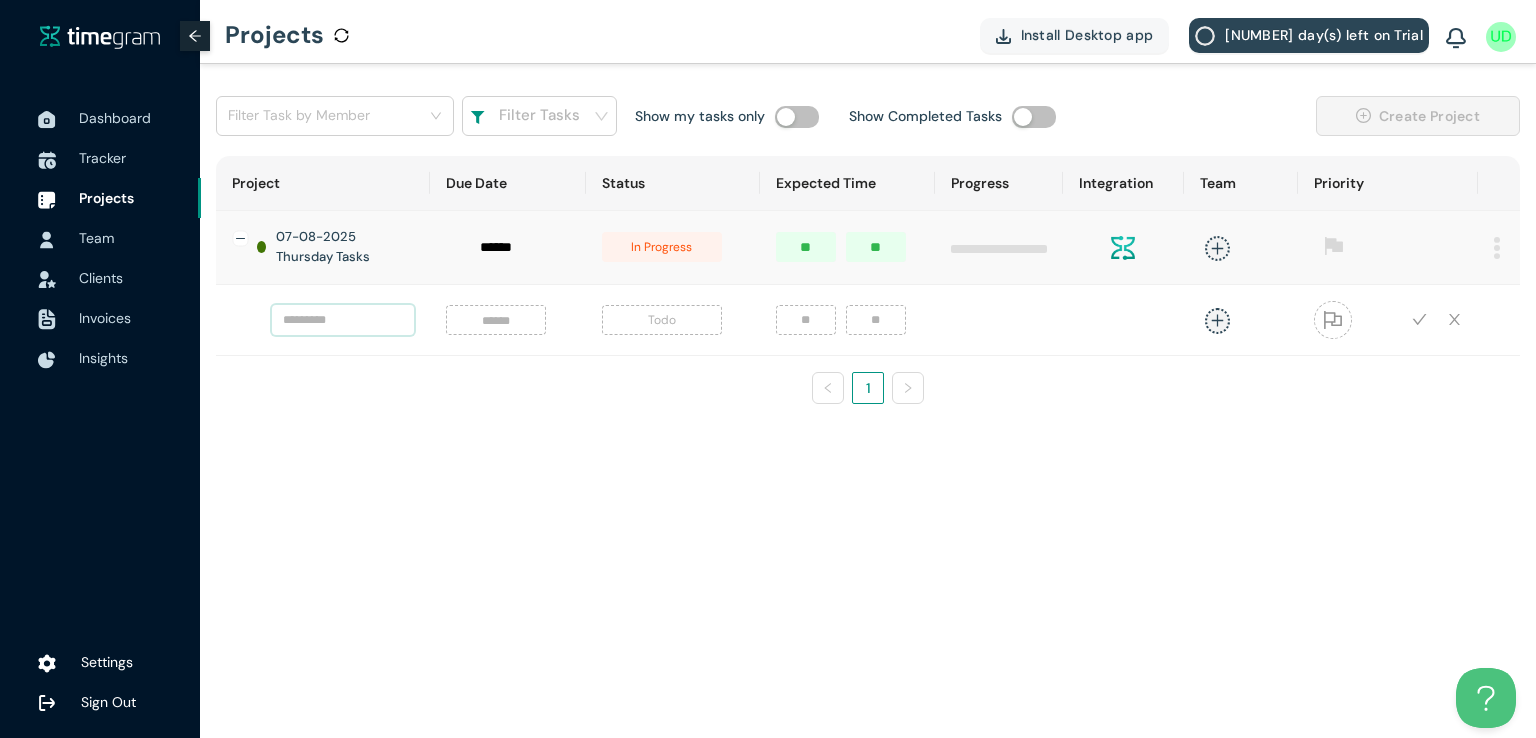 click at bounding box center [343, 320] 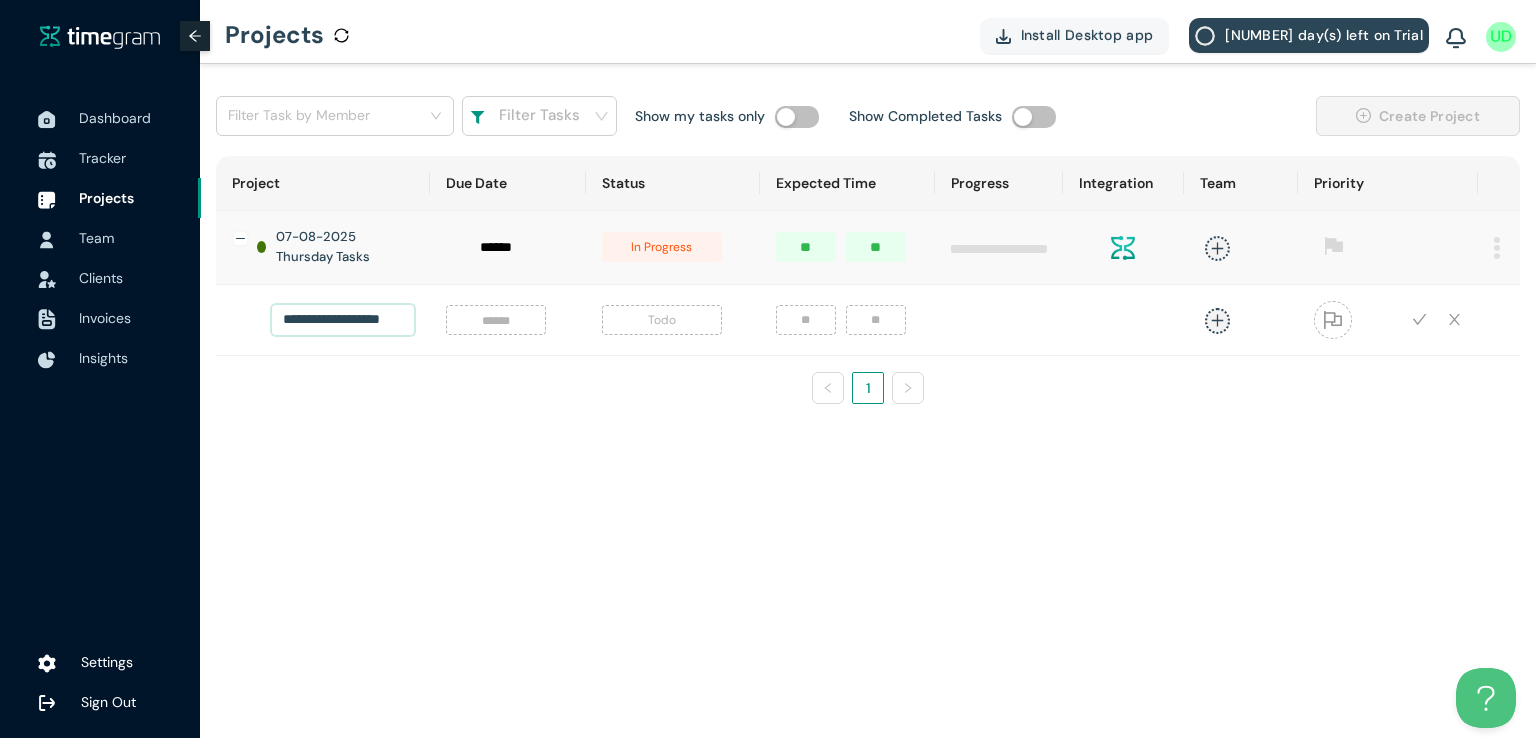 scroll, scrollTop: 0, scrollLeft: 6, axis: horizontal 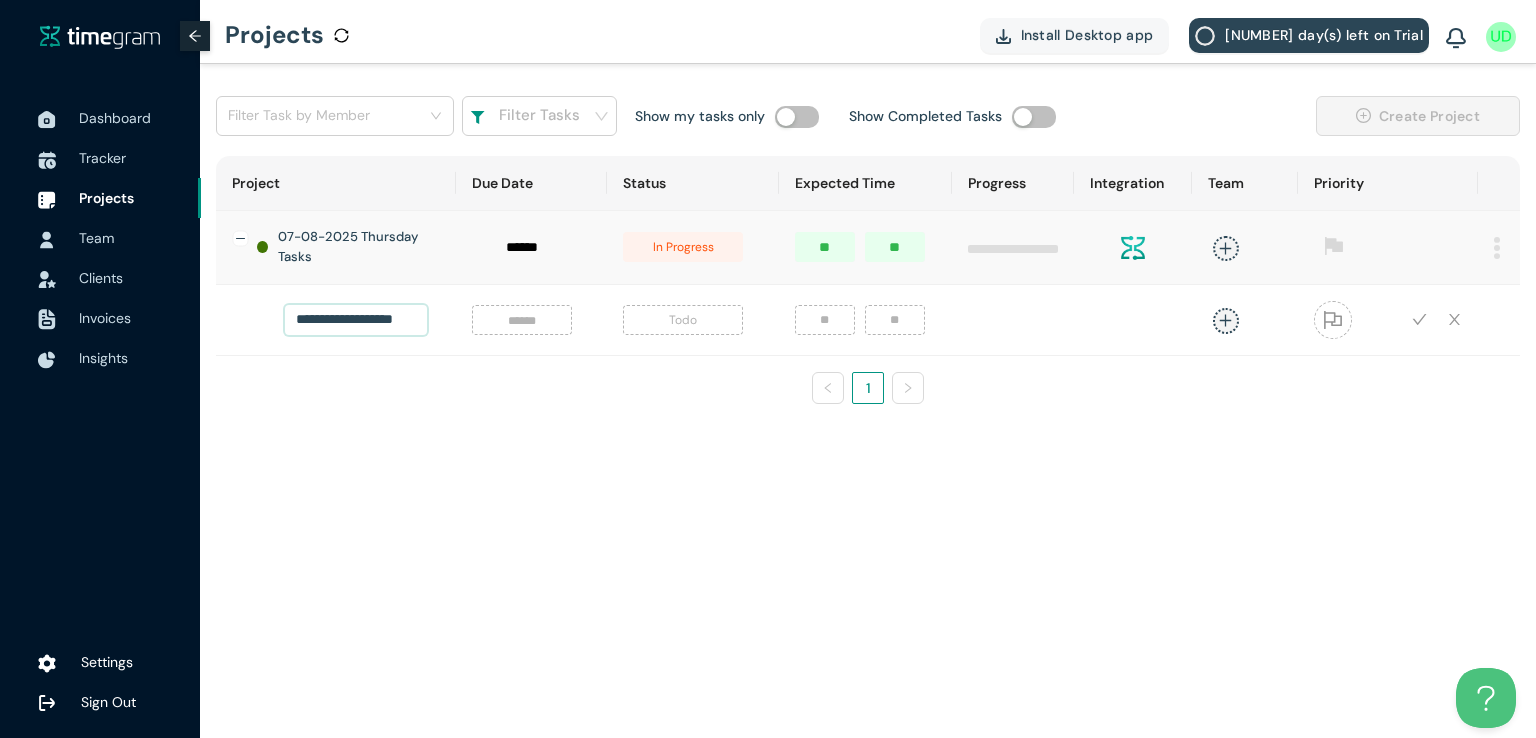 type on "**********" 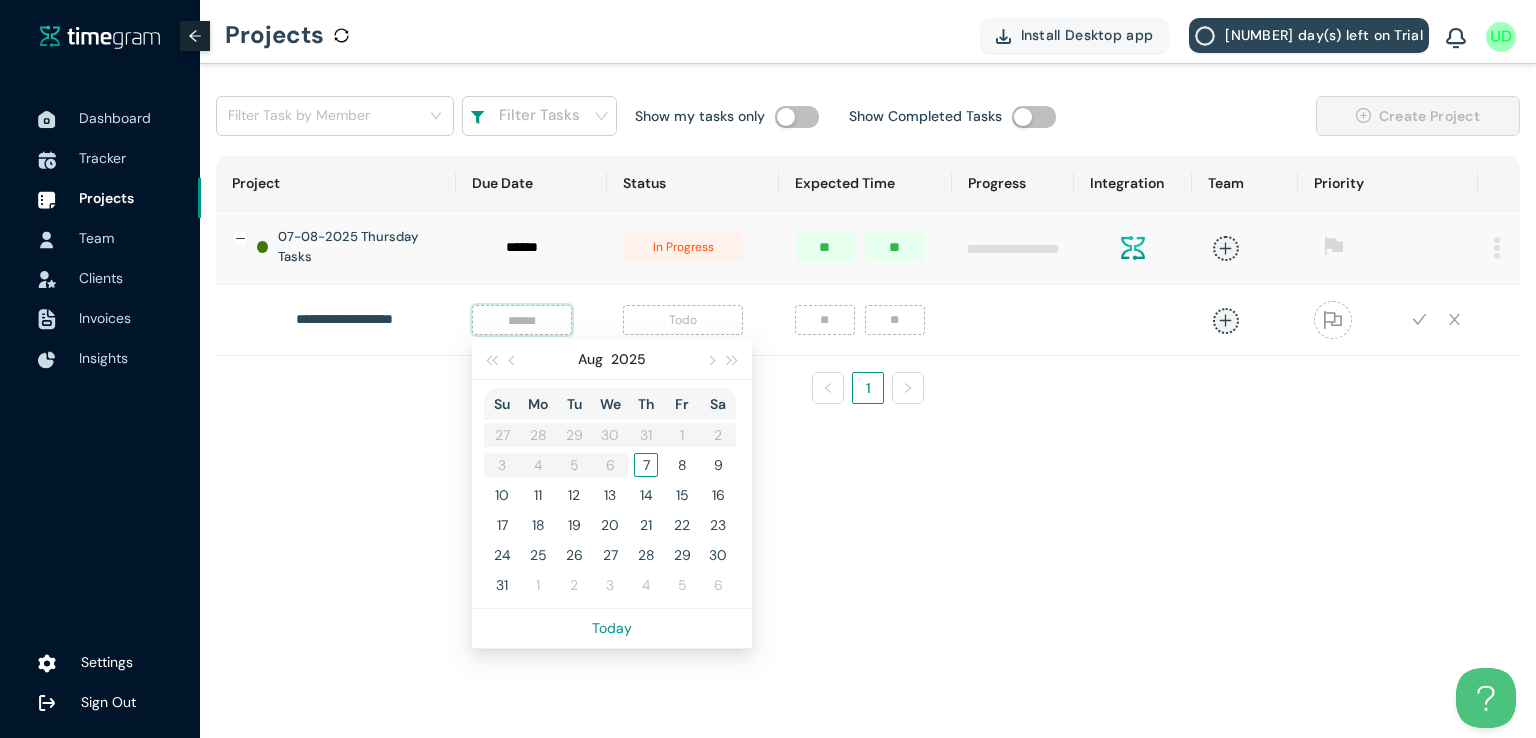 scroll, scrollTop: 0, scrollLeft: 0, axis: both 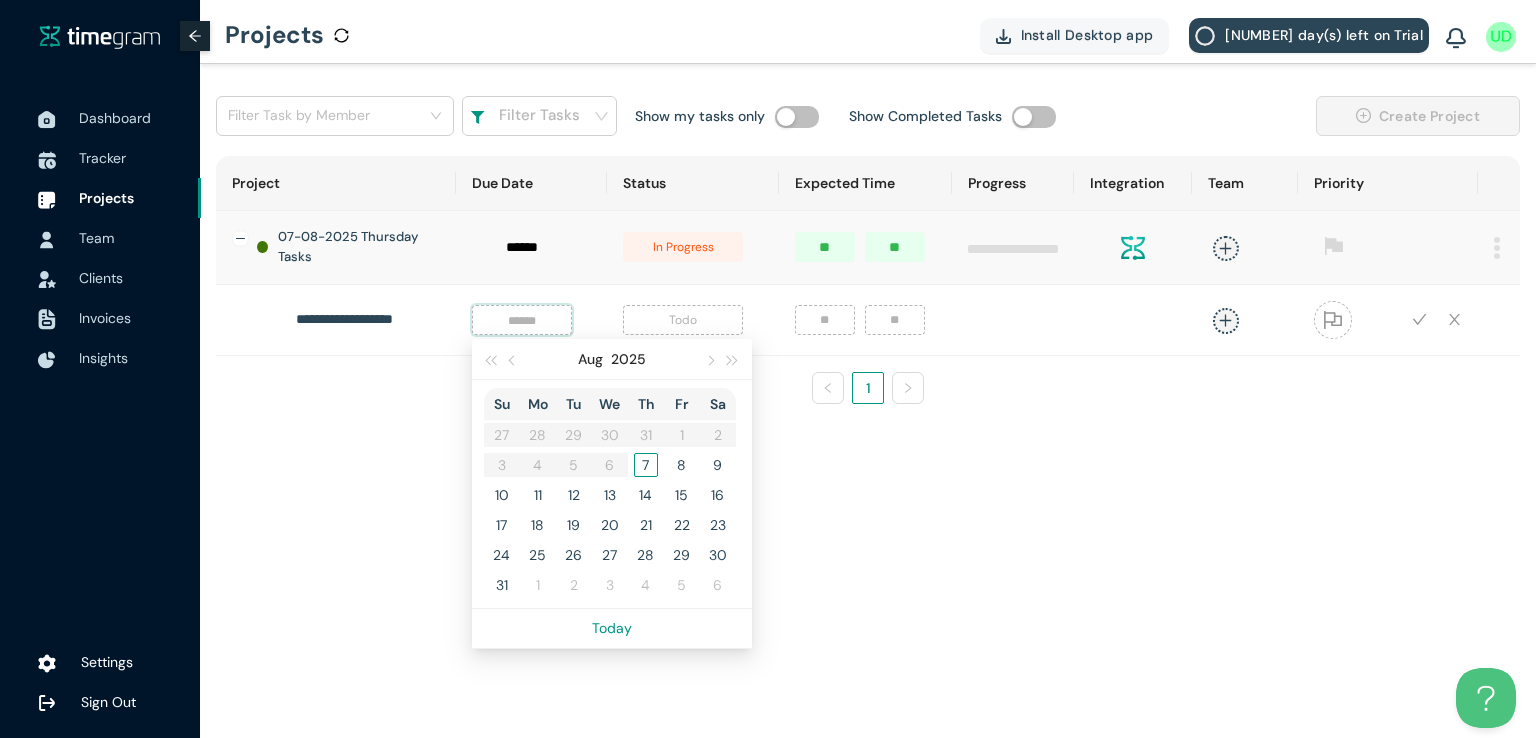 type on "*****" 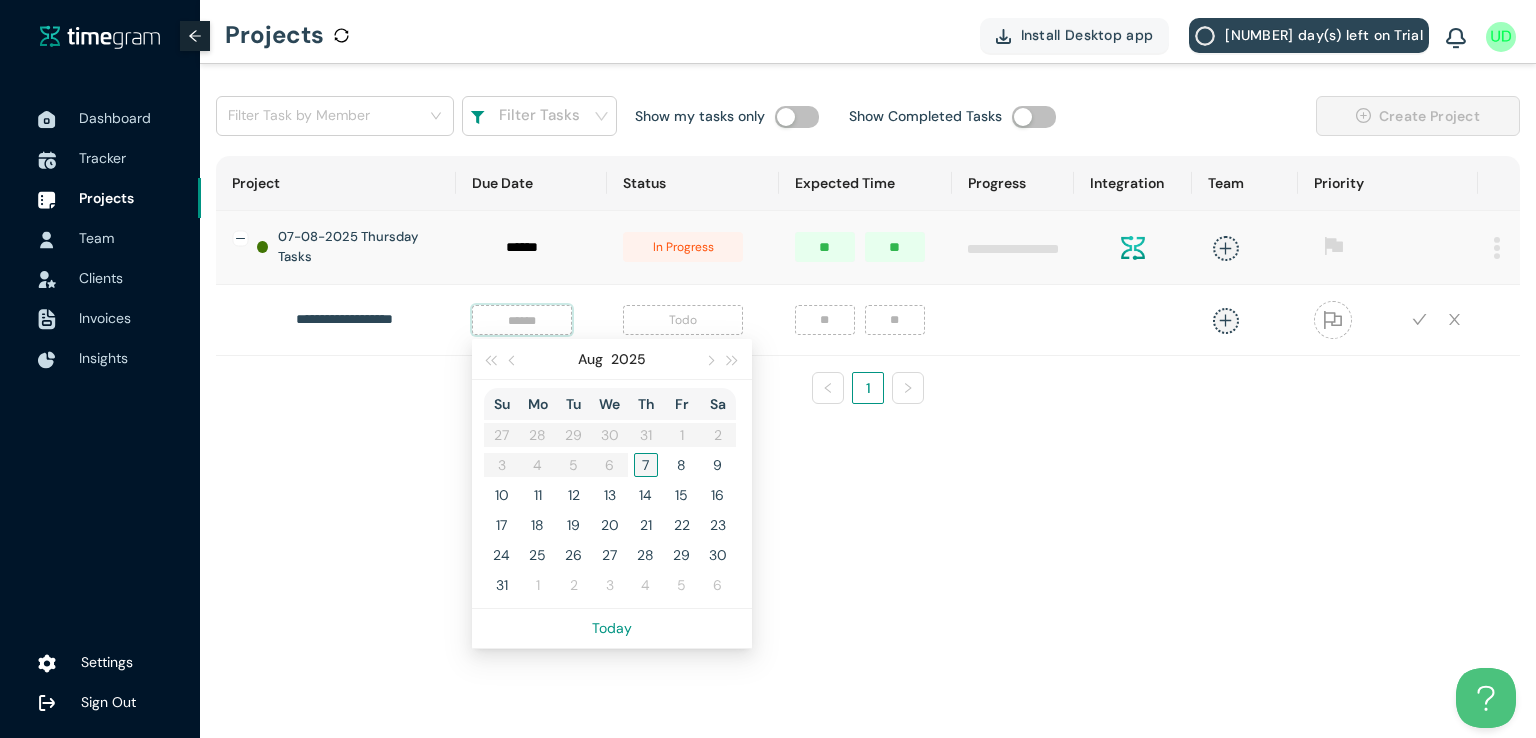 type on "*****" 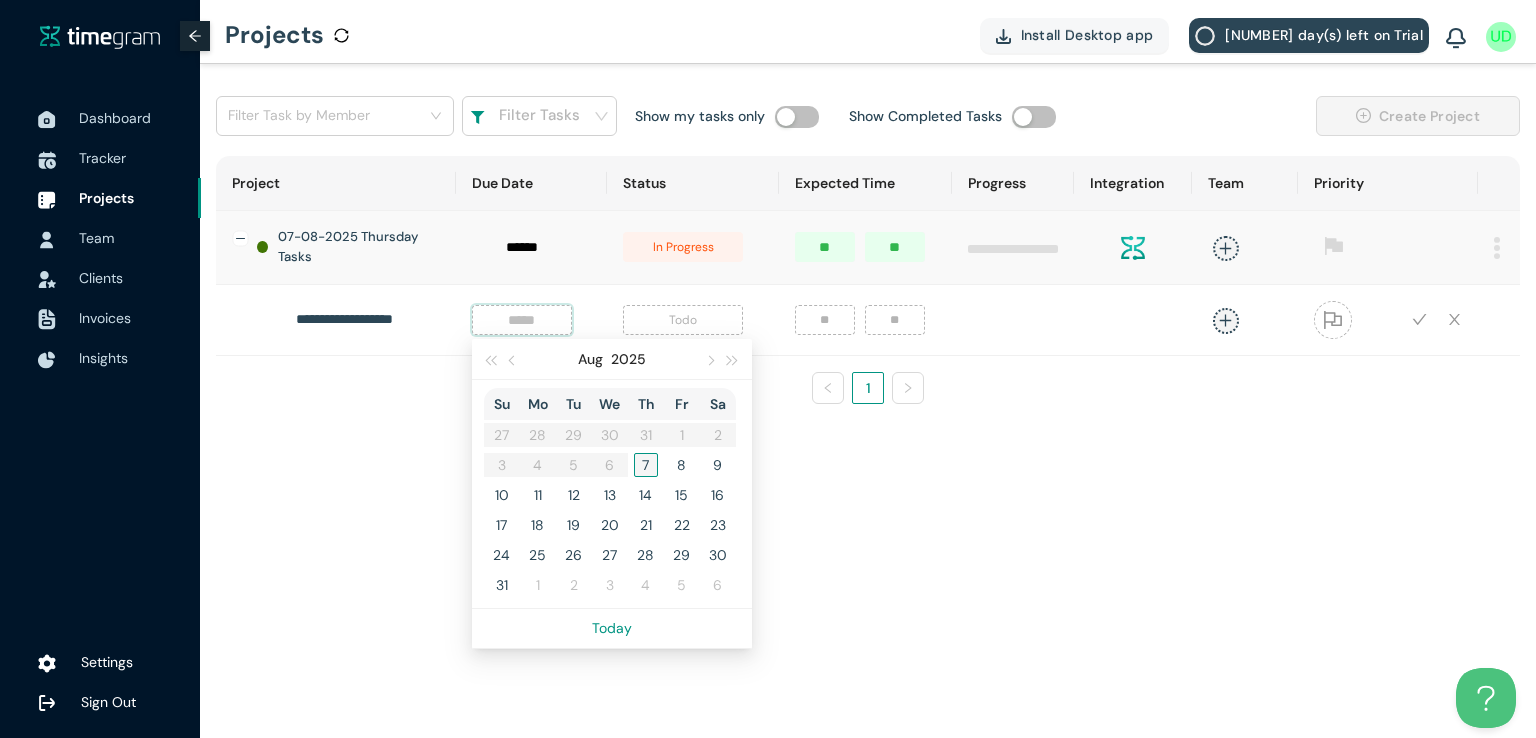 click on "7" at bounding box center (646, 465) 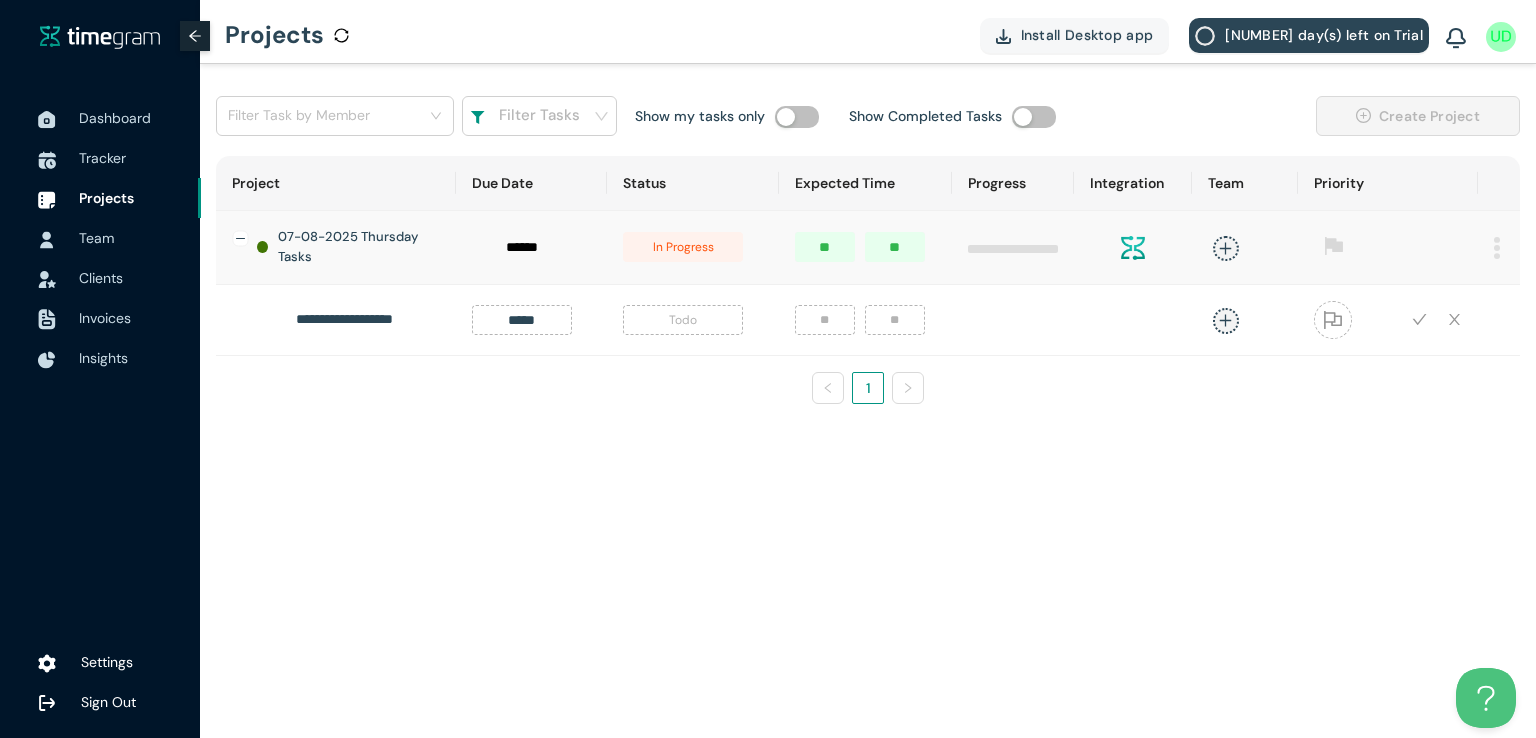 click on "Todo" at bounding box center [683, 320] 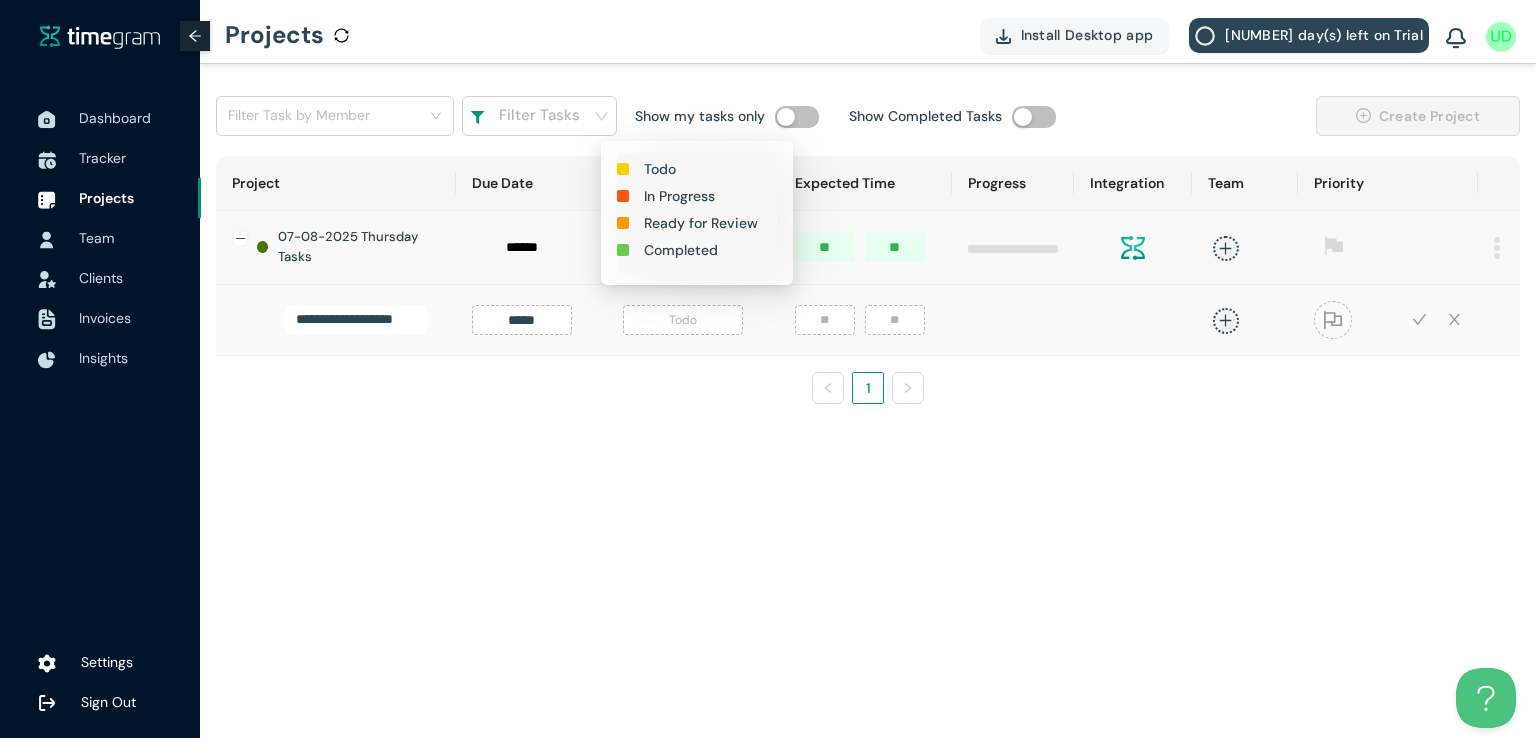 click on "In Progress" at bounding box center [679, 196] 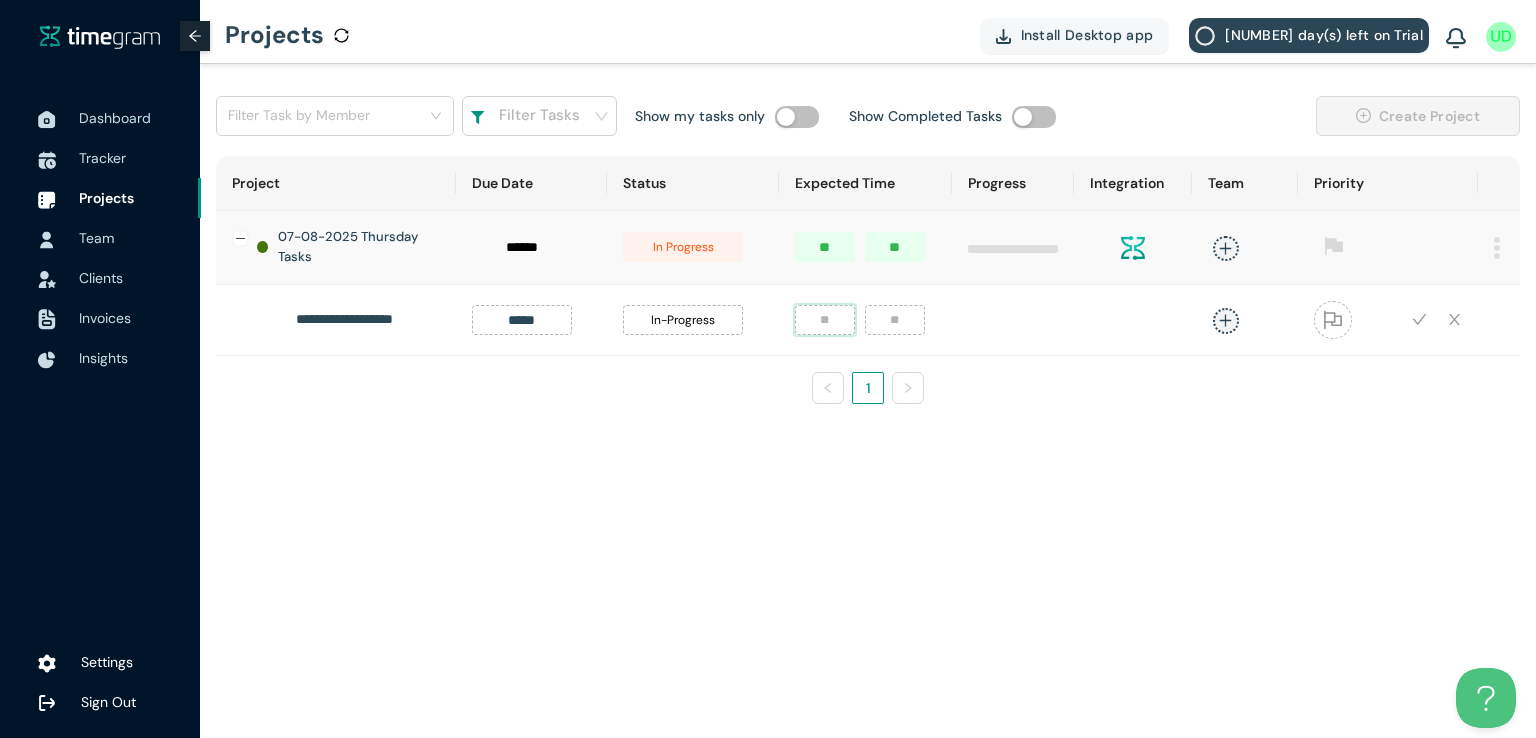 click at bounding box center (825, 320) 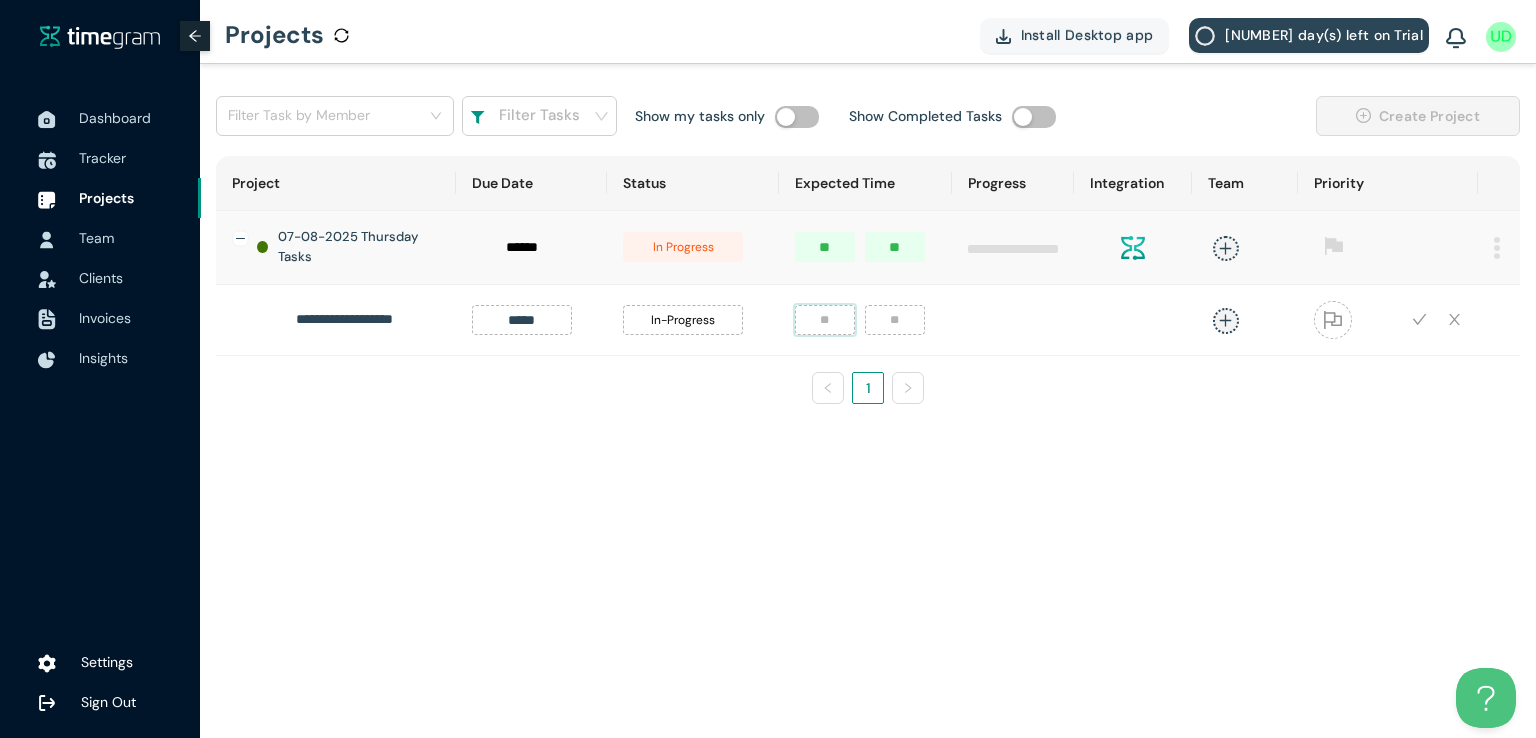 type on "*" 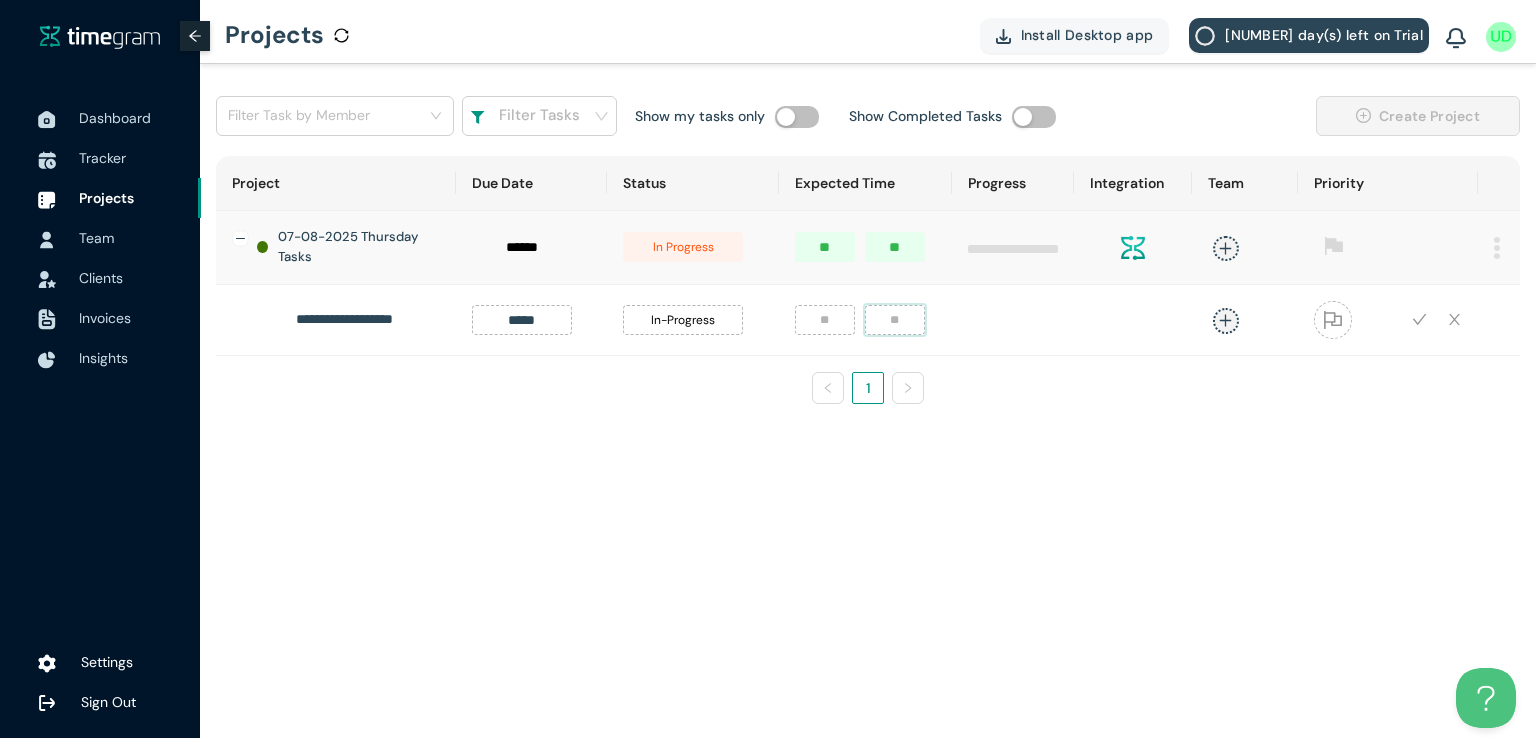 type on "**" 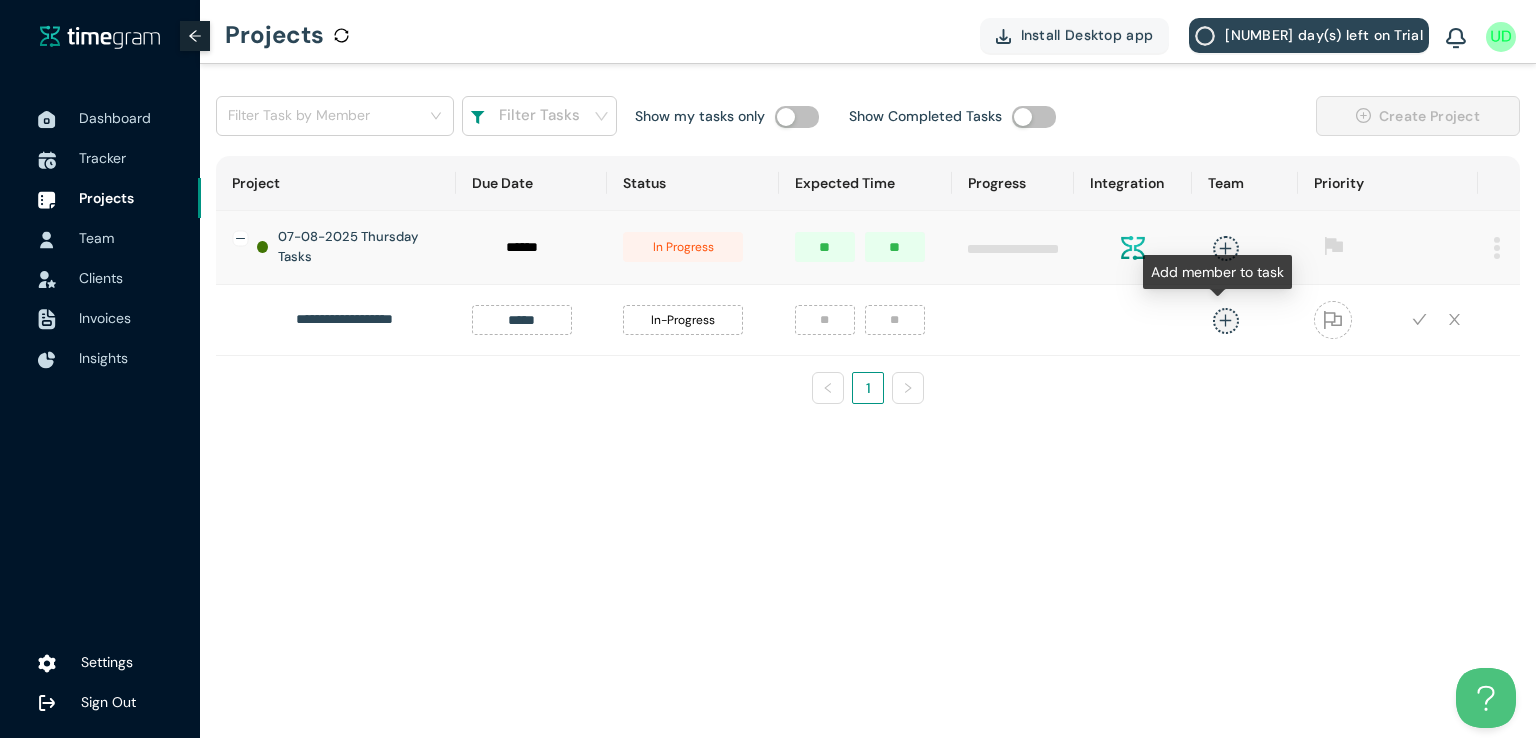 click at bounding box center [1225, 320] 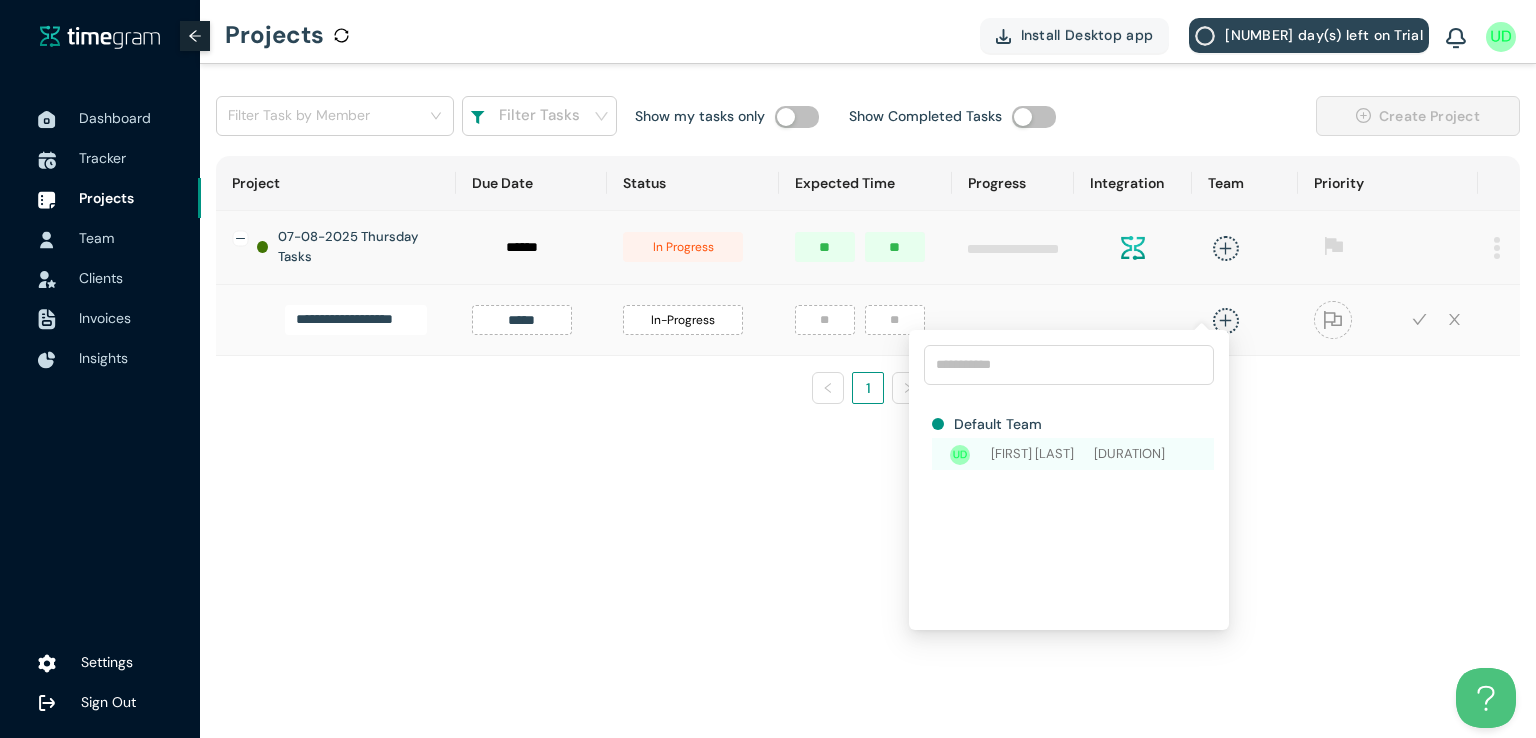 click on "[FIRST] [LAST]" at bounding box center (1043, 454) 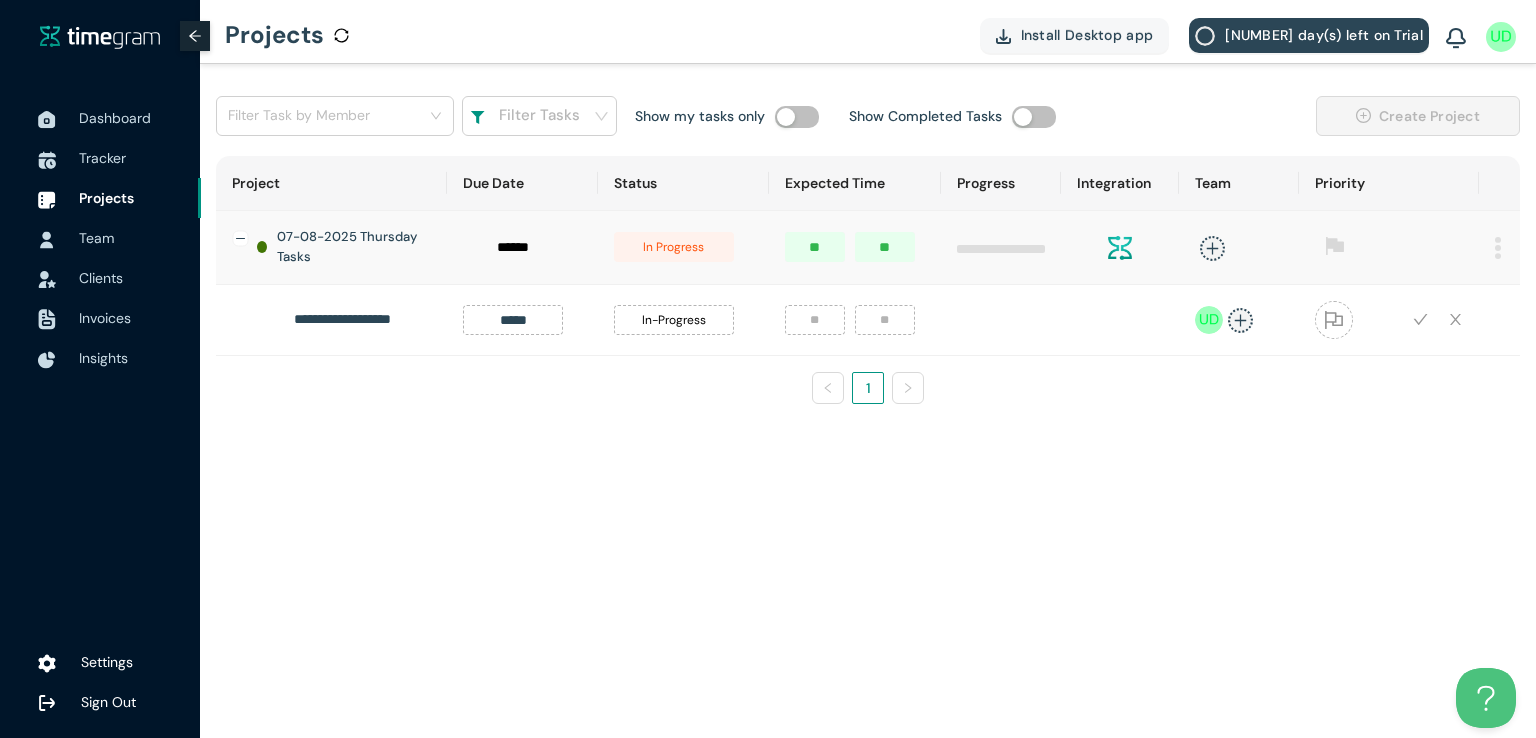 click on "**********" at bounding box center [868, 258] 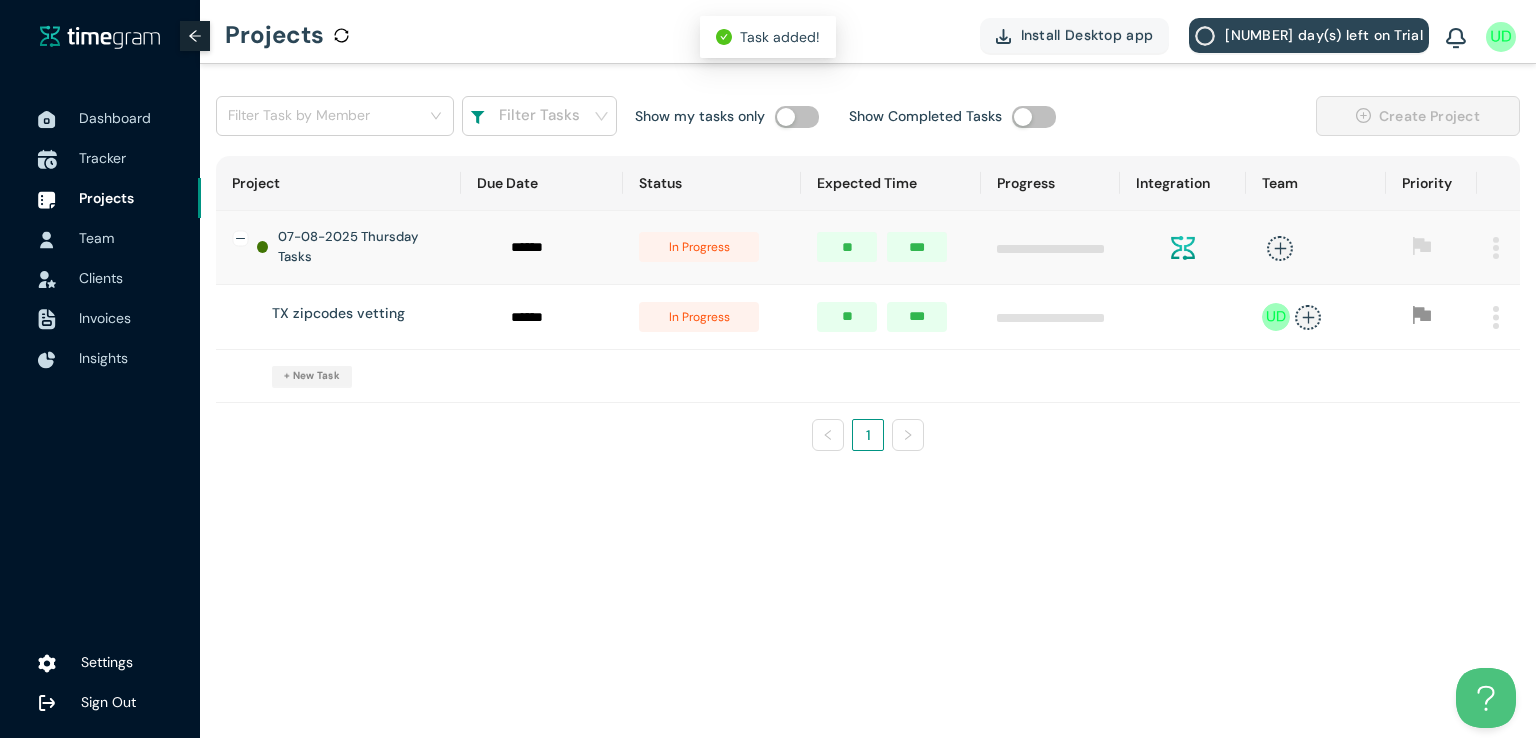 click on "Tracker" at bounding box center (102, 158) 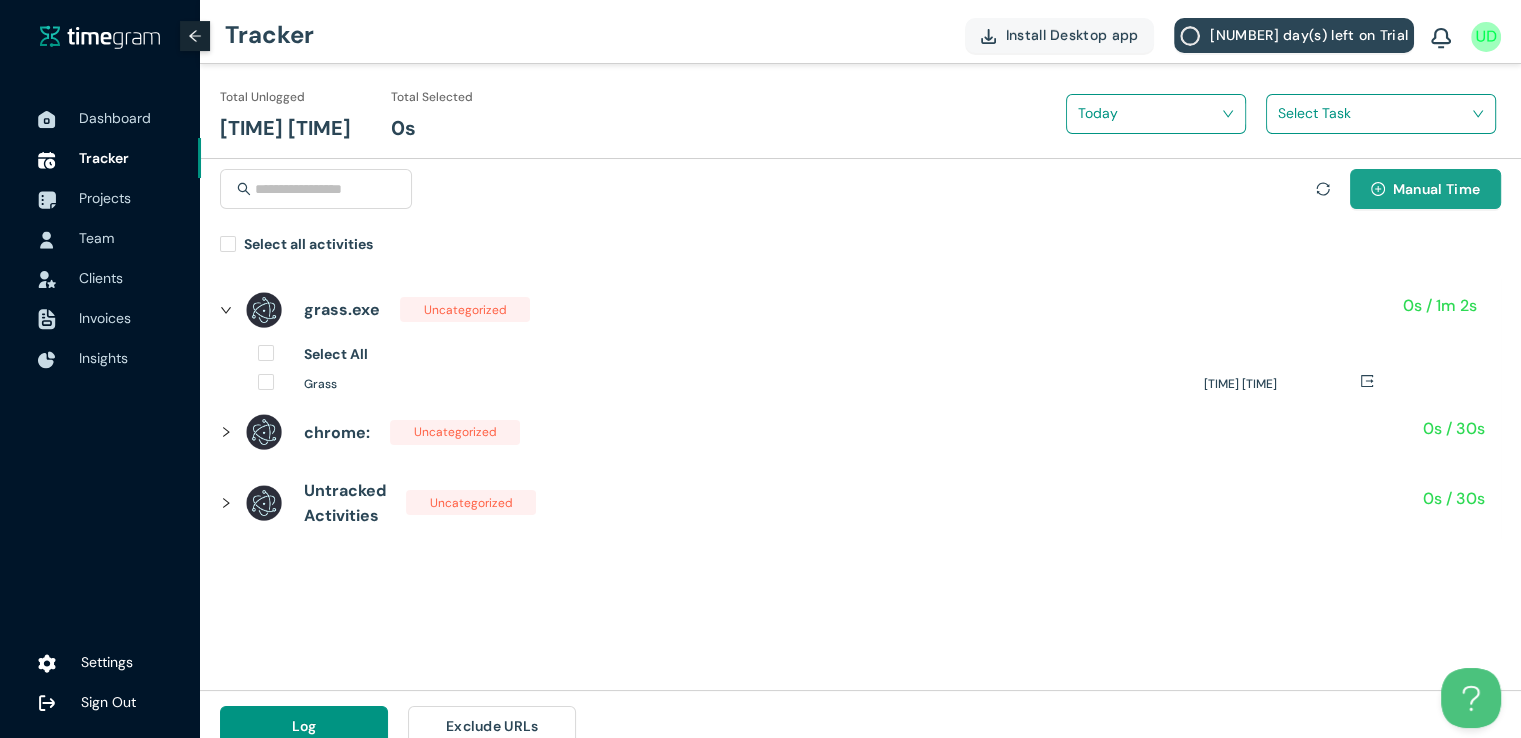 click on "Manual Time" at bounding box center [1425, 189] 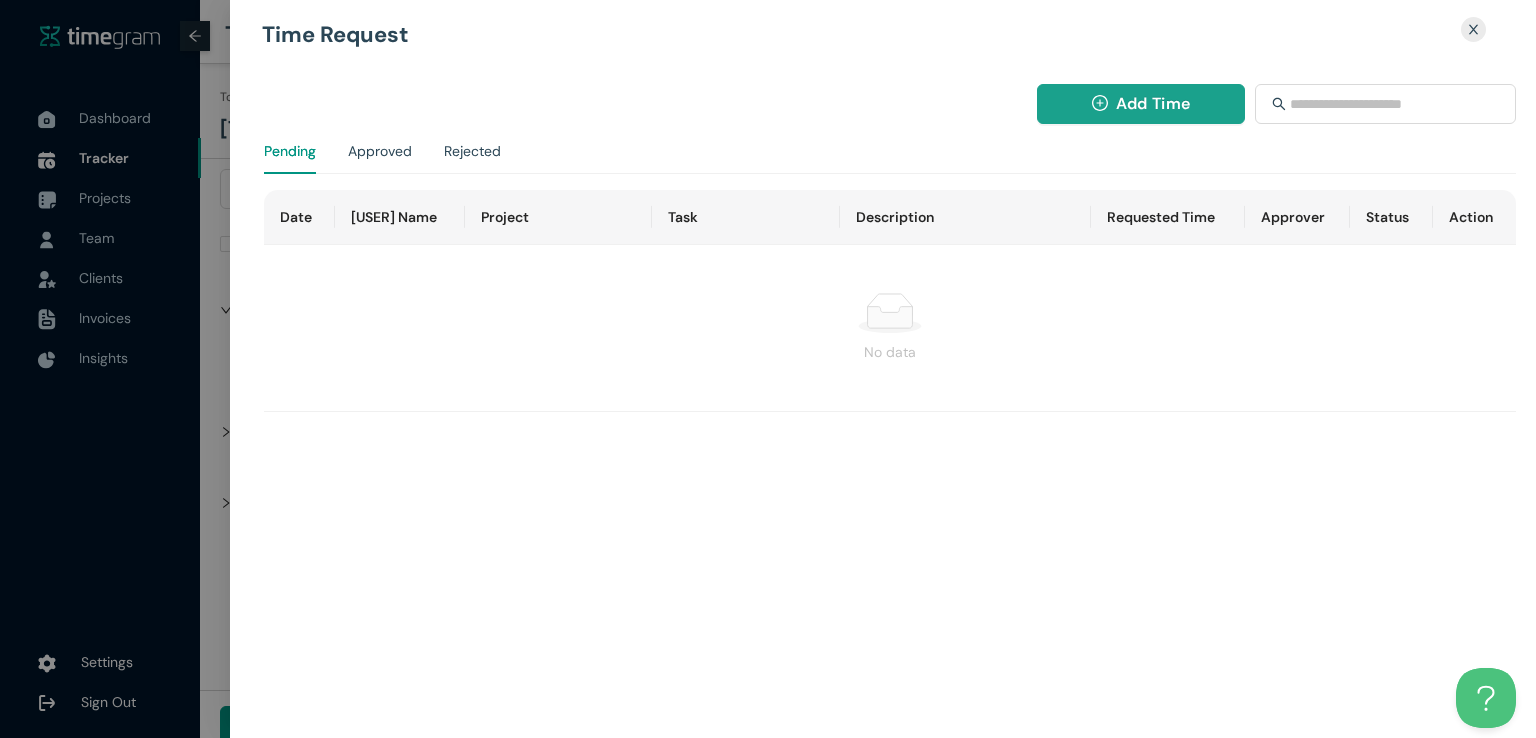 click on "Add Time" at bounding box center (1141, 104) 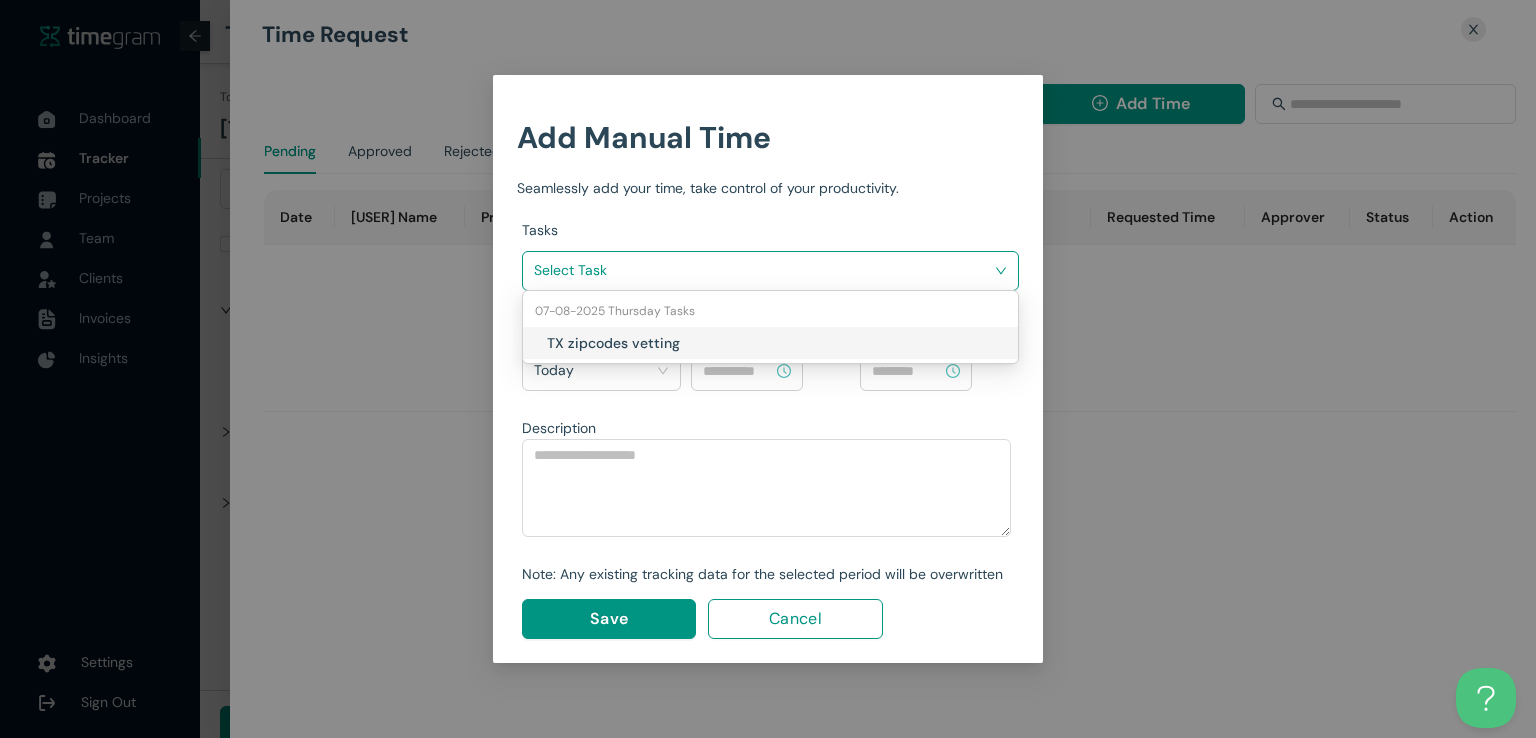 click at bounding box center [763, 270] 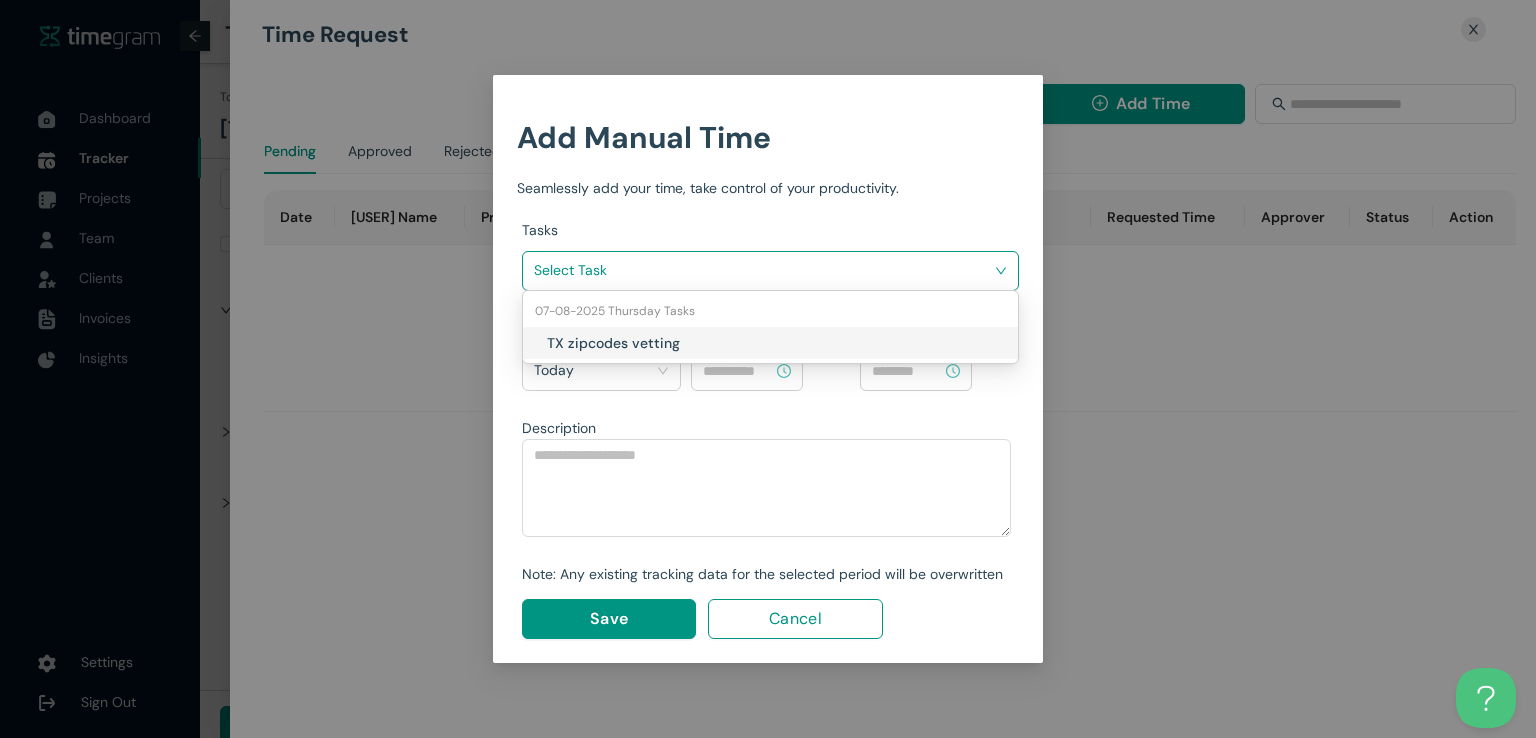 click on "TX zipcodes vetting" at bounding box center (664, 343) 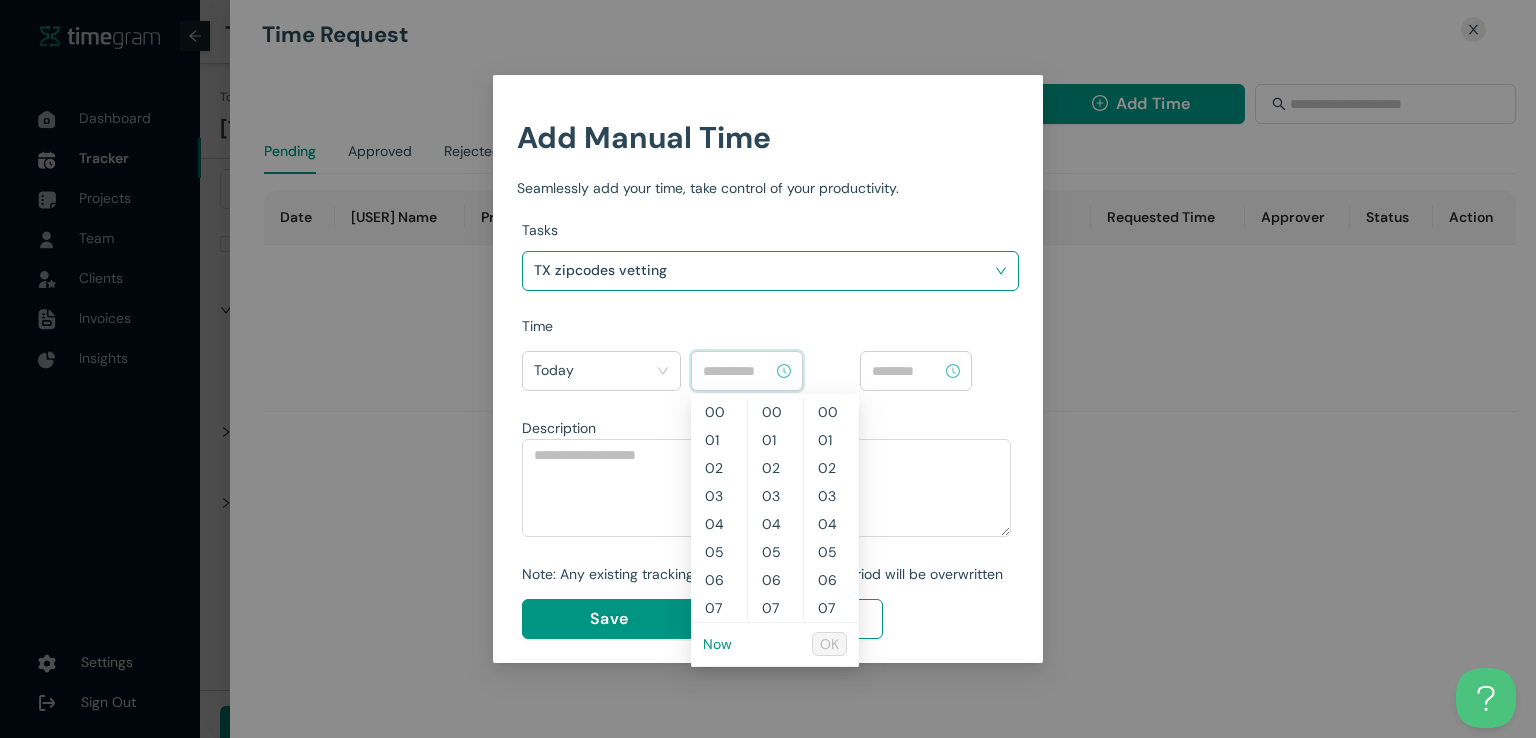 click at bounding box center (738, 371) 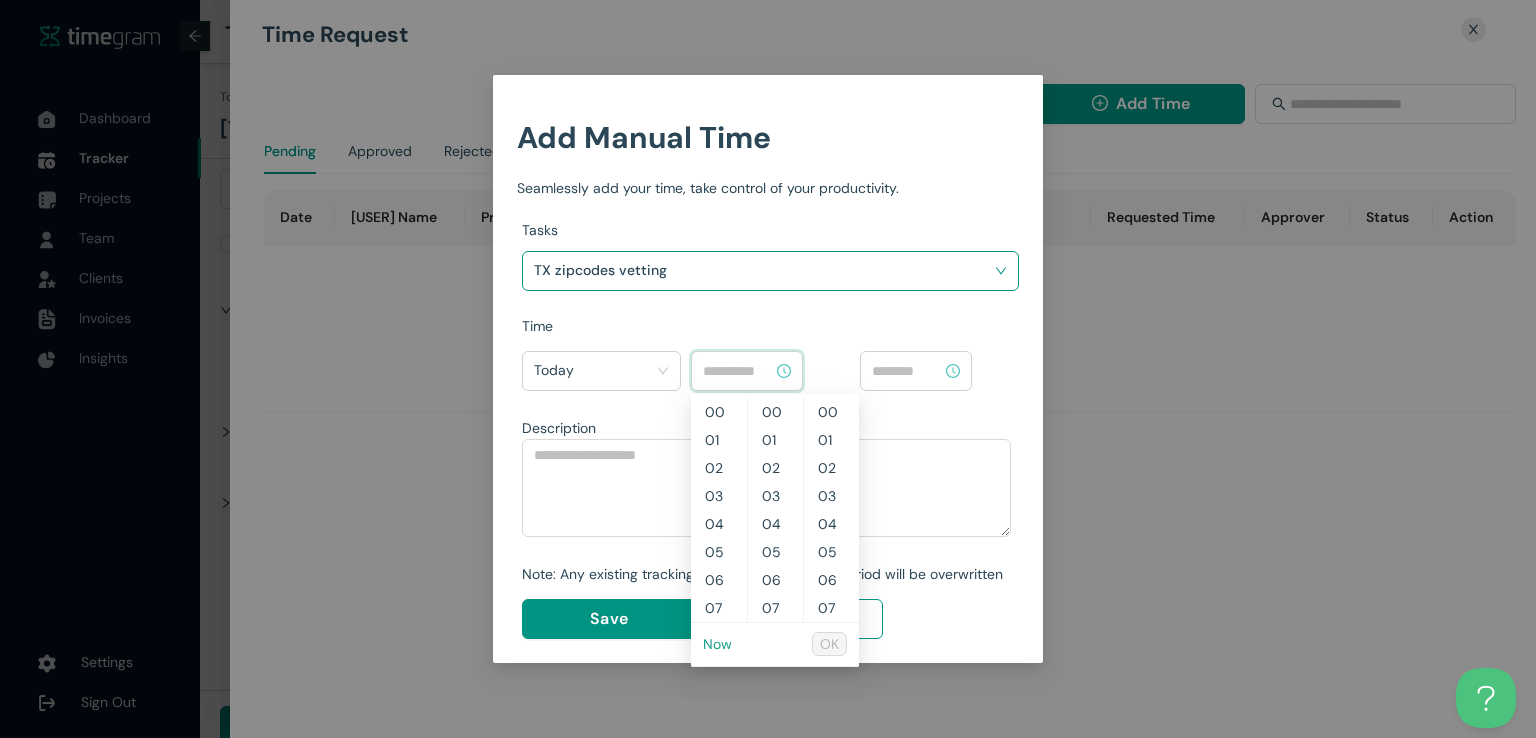 click on "Now" at bounding box center (717, 644) 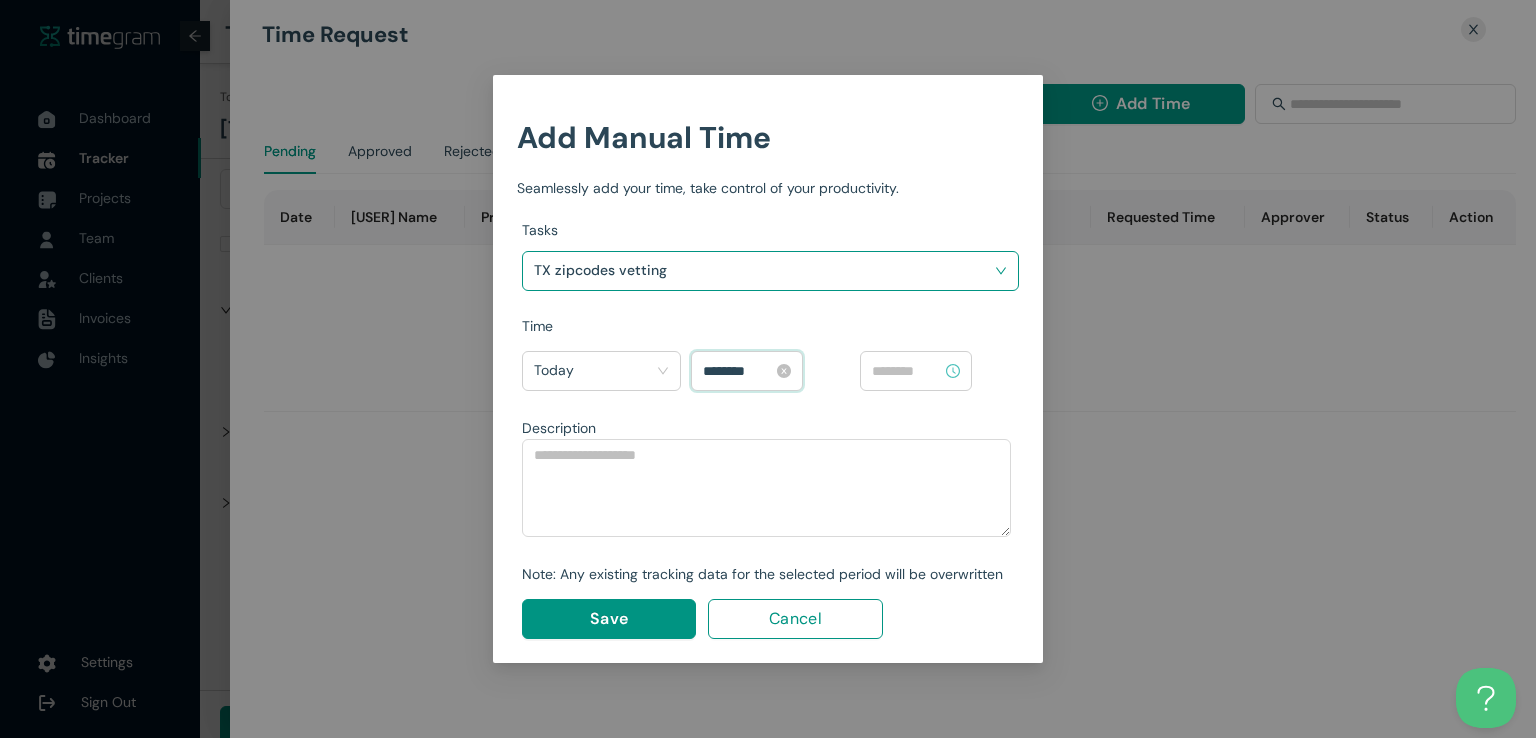 click on "********" at bounding box center [738, 371] 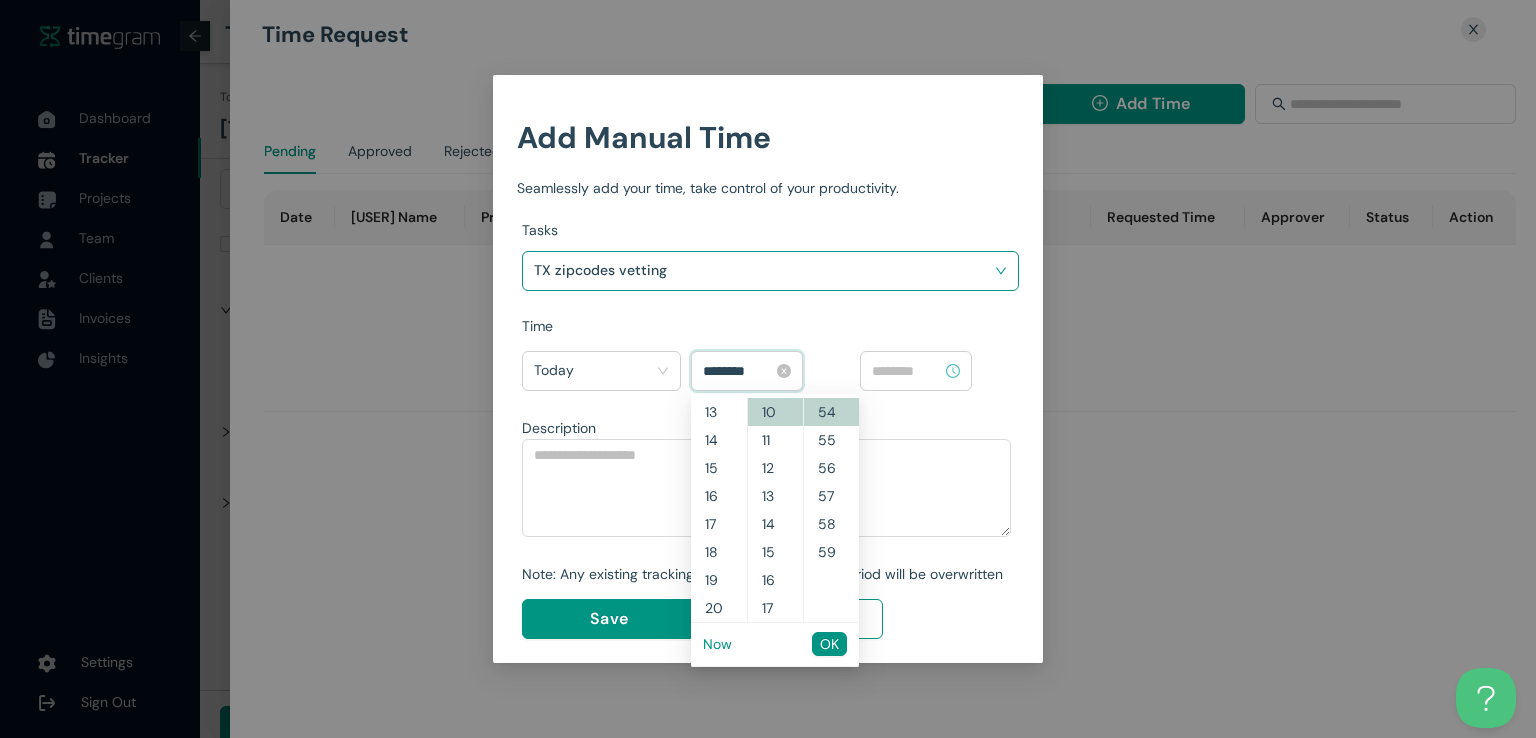 scroll, scrollTop: 280, scrollLeft: 0, axis: vertical 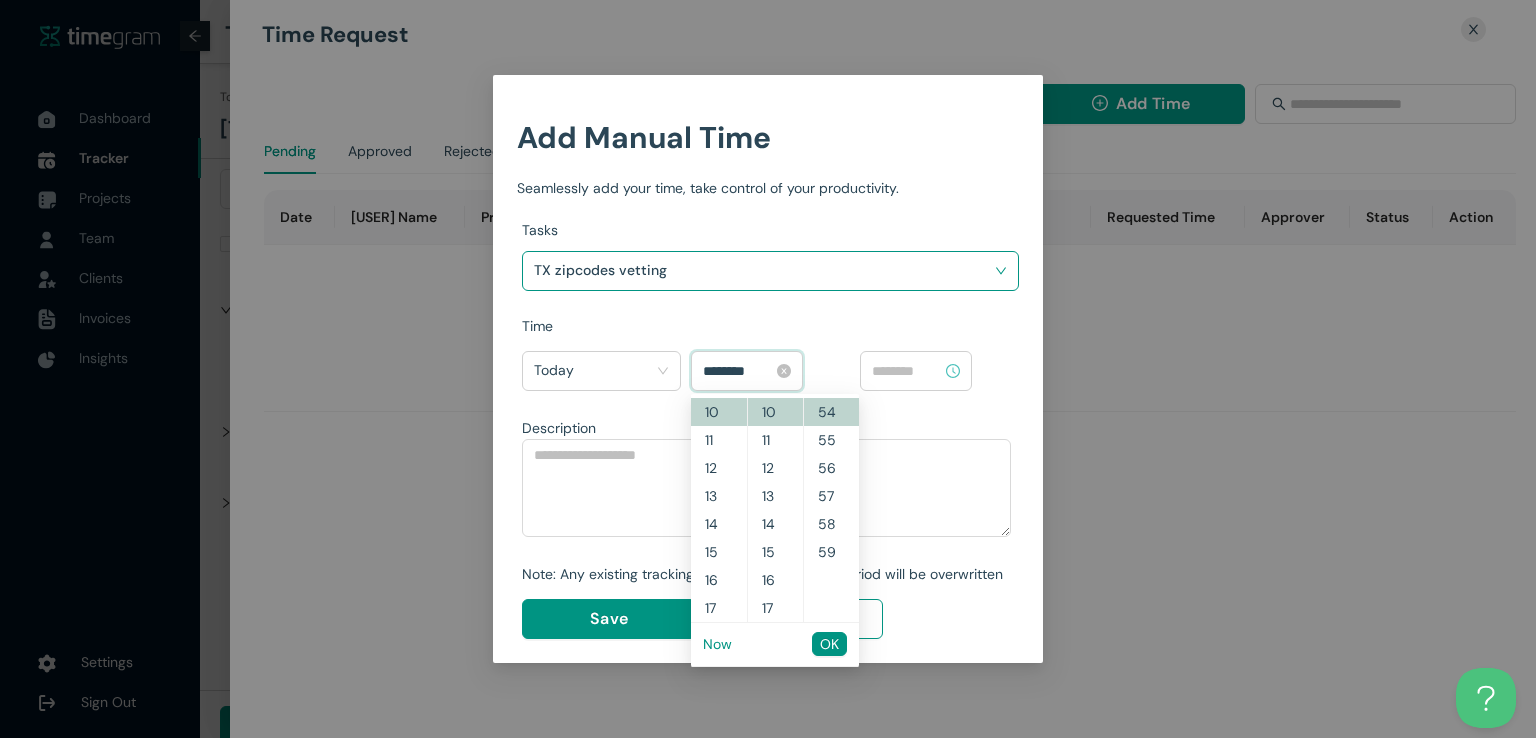 click on "********" at bounding box center (738, 371) 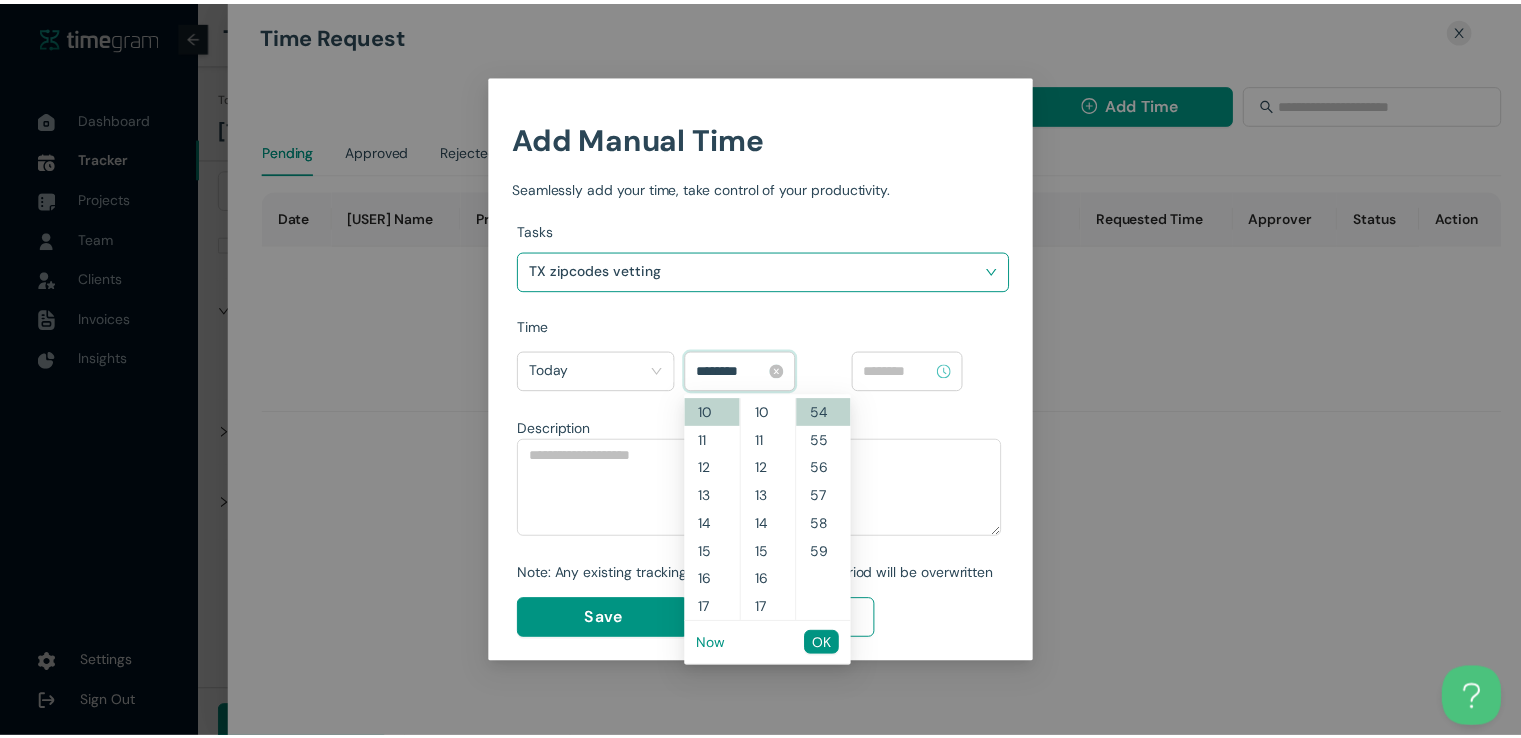 scroll, scrollTop: 0, scrollLeft: 0, axis: both 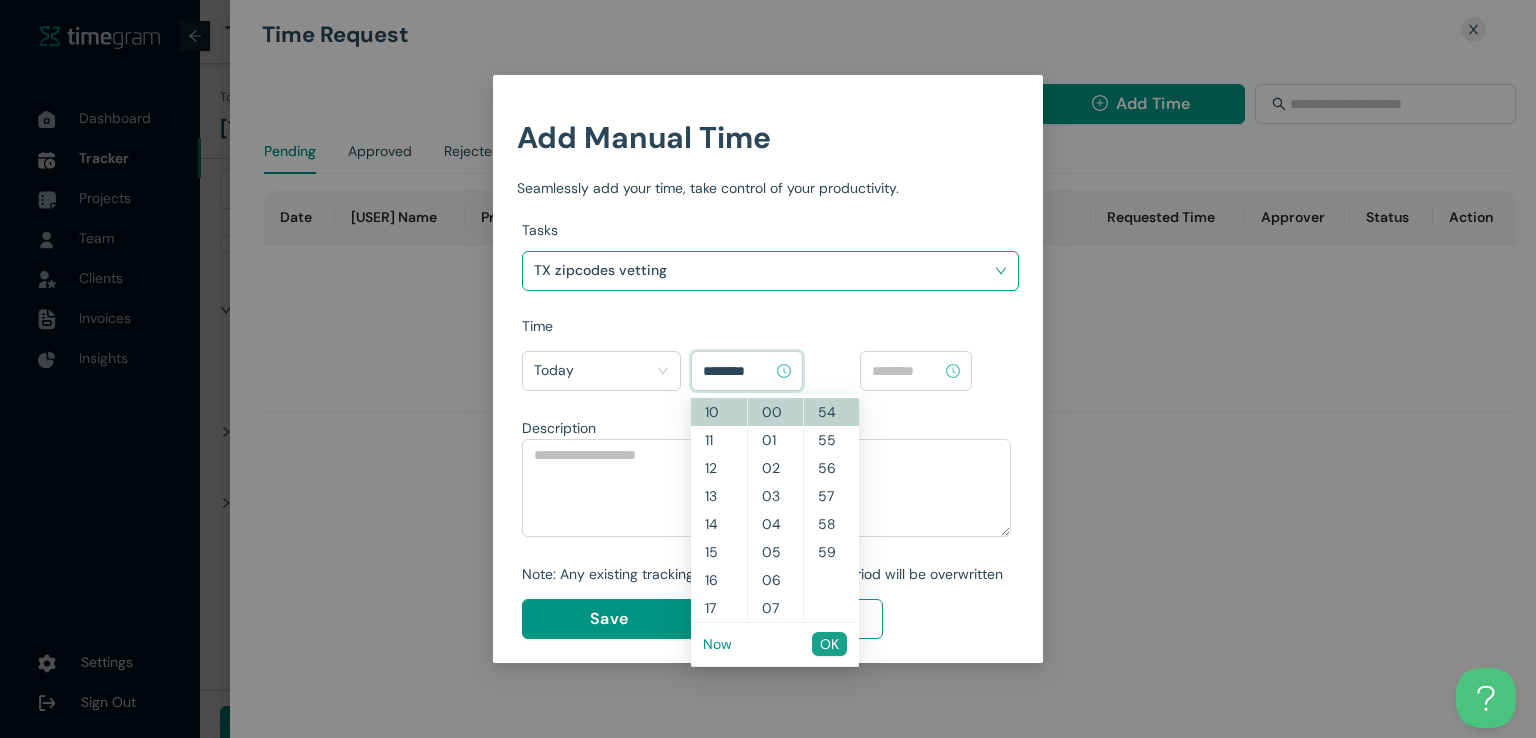 click on "OK" at bounding box center (829, 644) 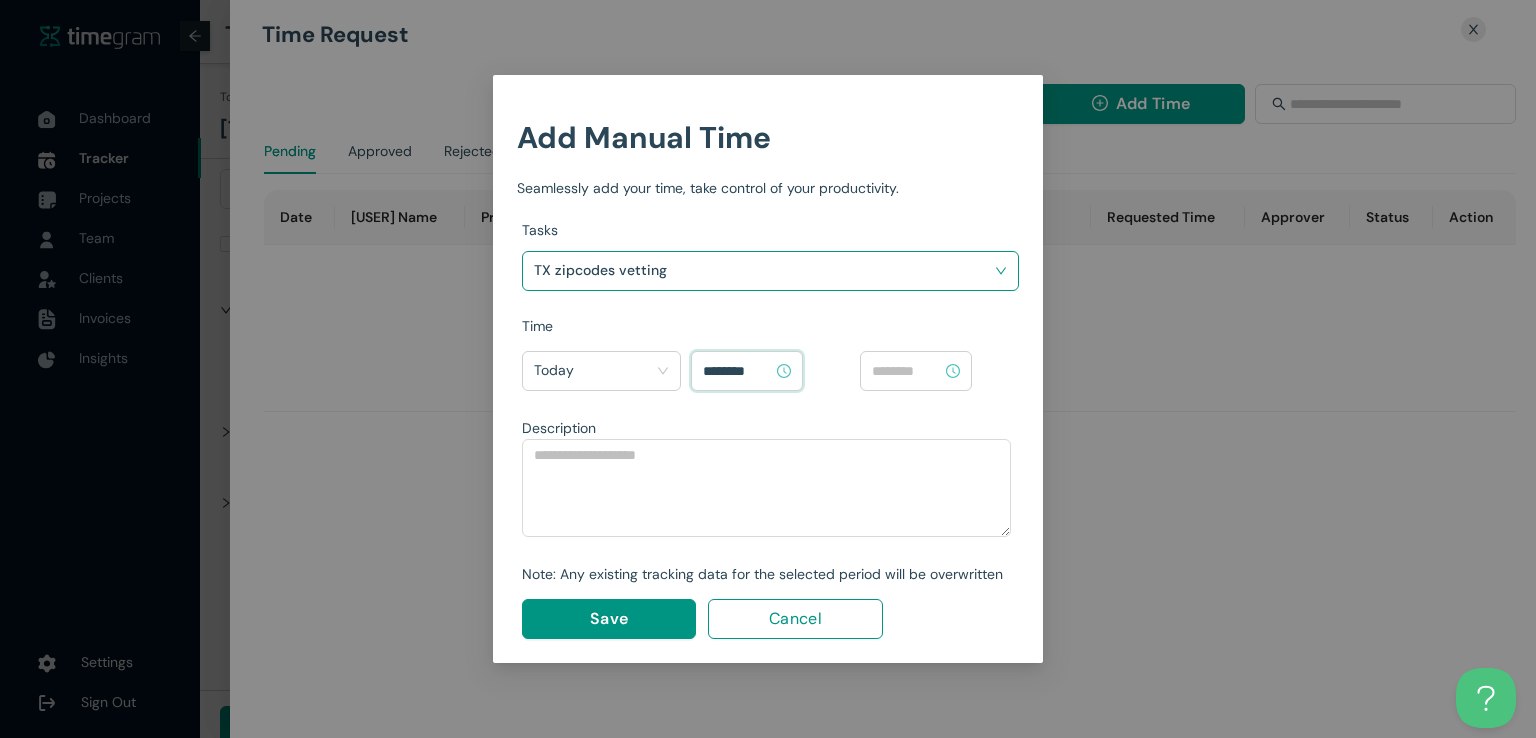type on "********" 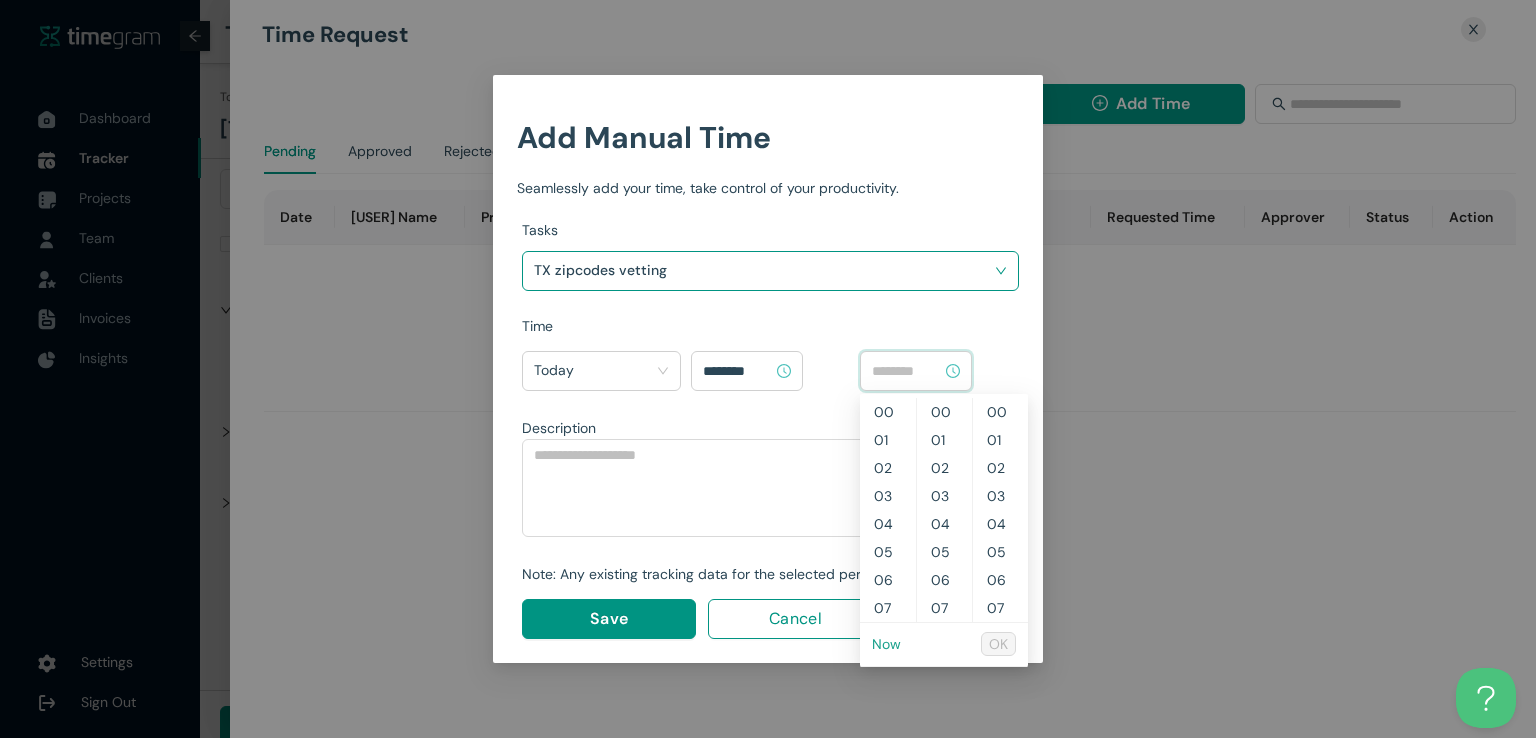 click on "Now" at bounding box center (886, 644) 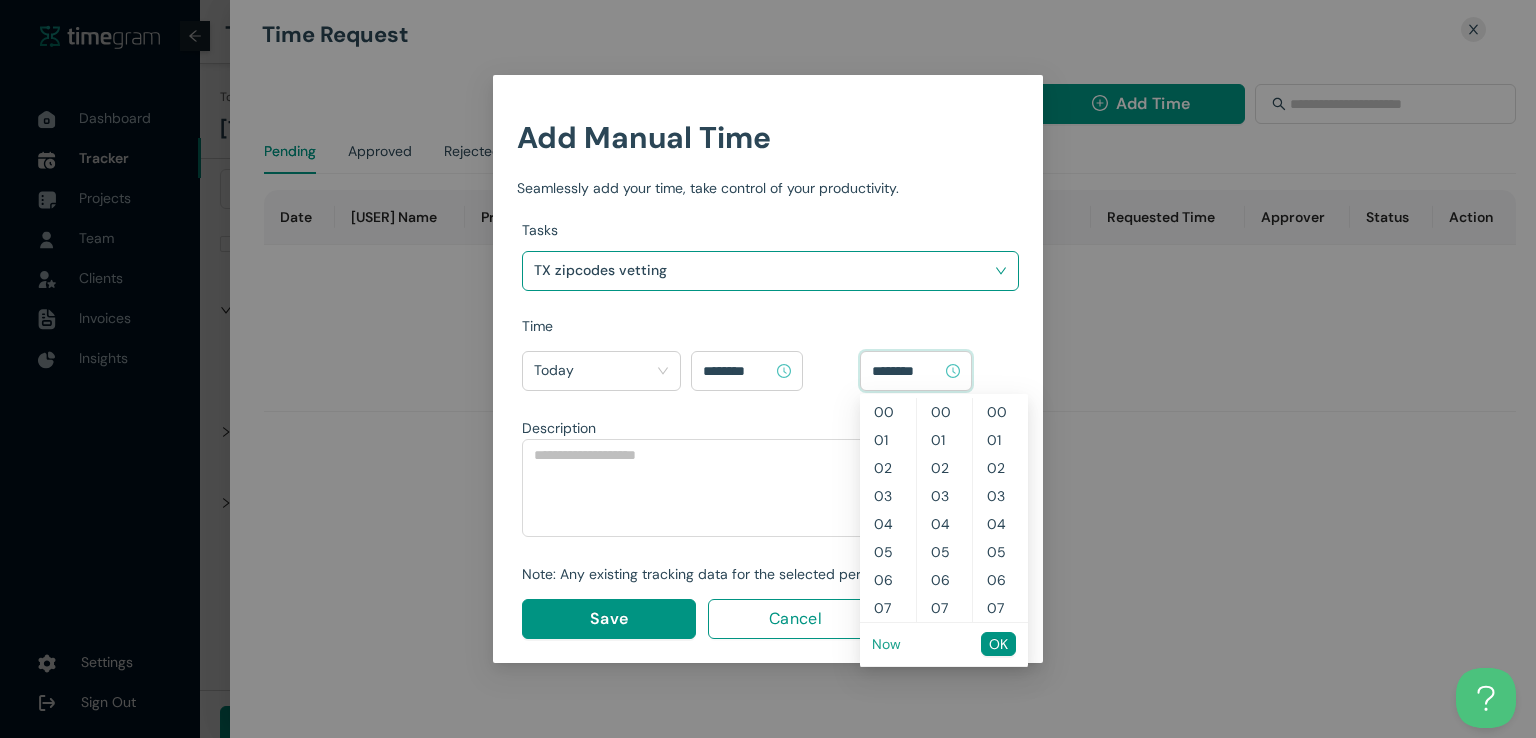 type on "********" 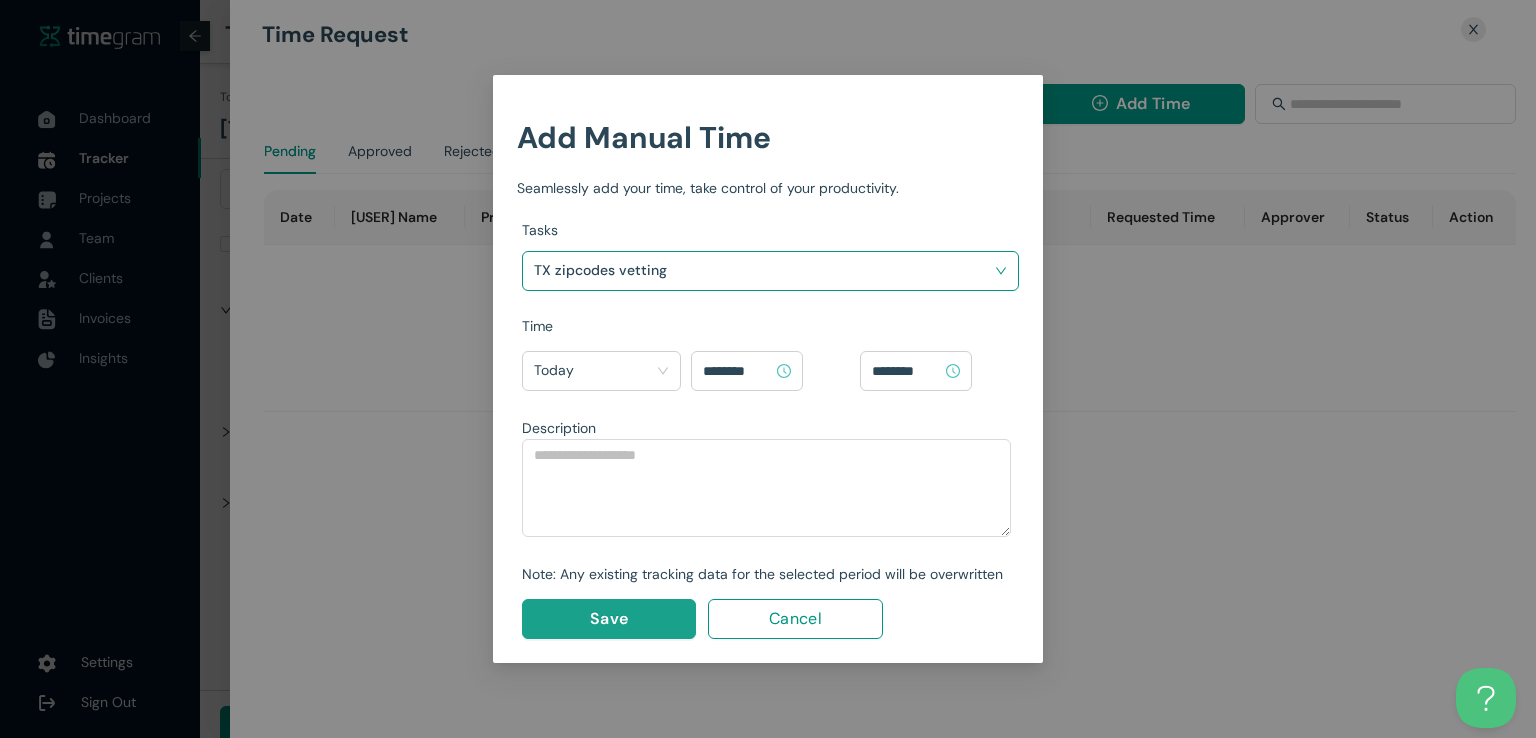 click on "Save" at bounding box center [609, 618] 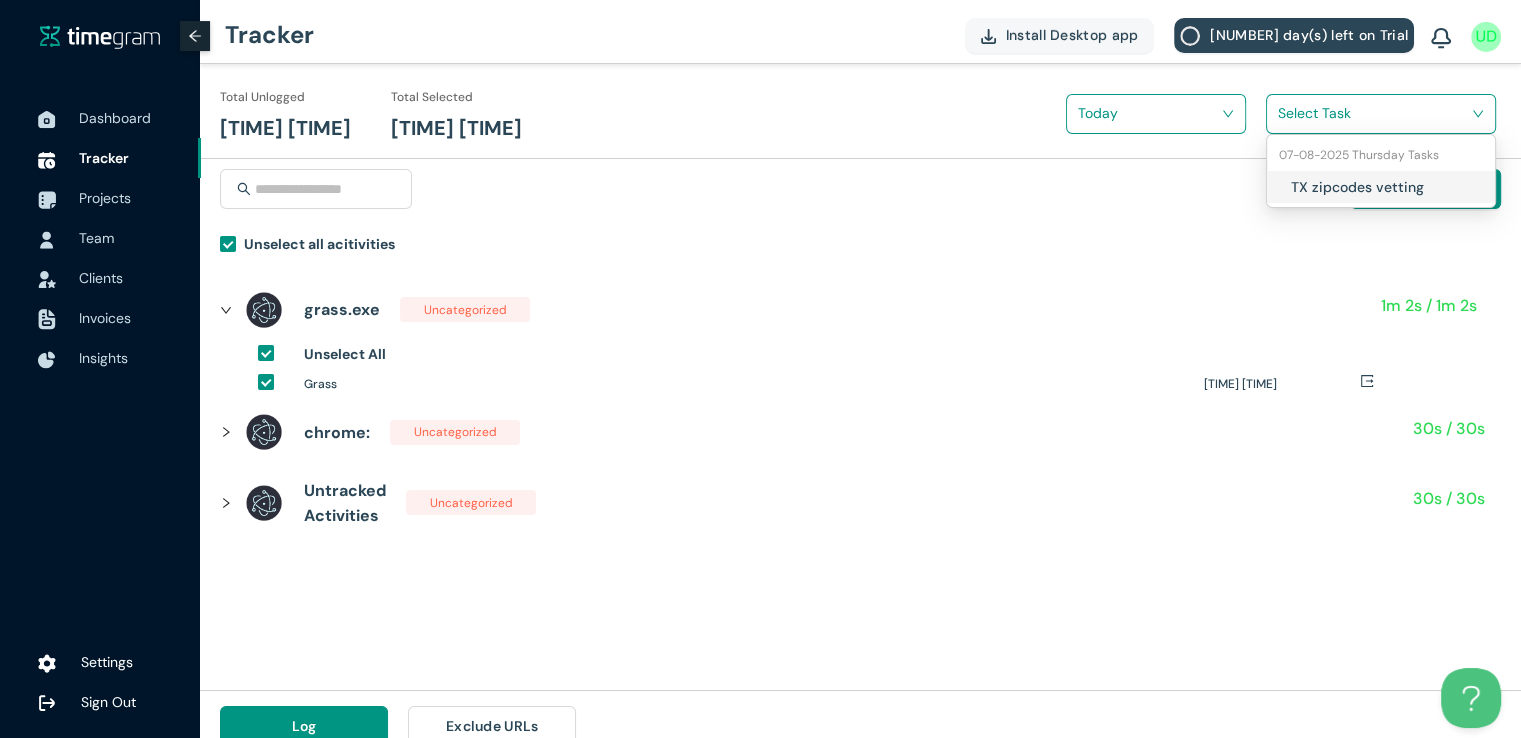 click at bounding box center (1374, 113) 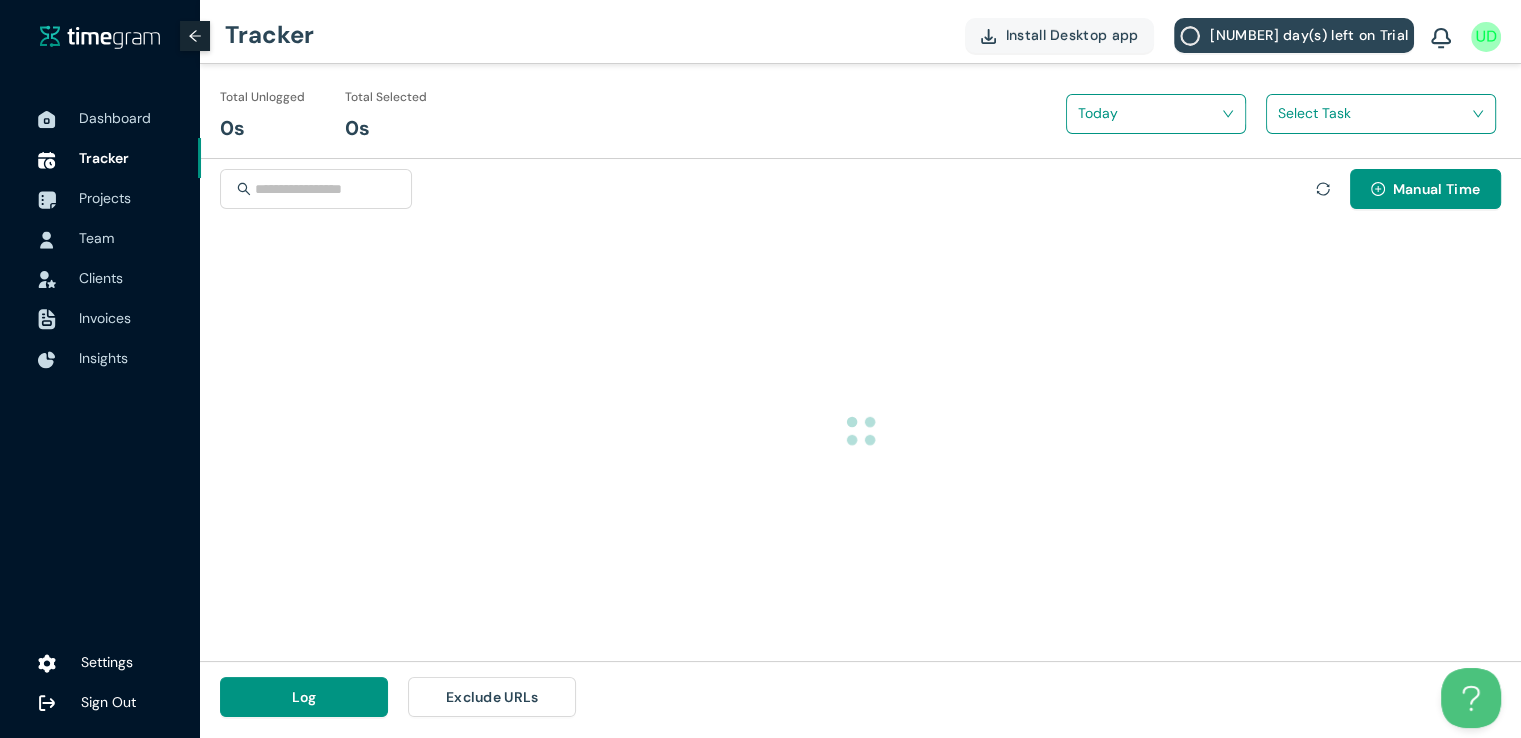 scroll, scrollTop: 0, scrollLeft: 0, axis: both 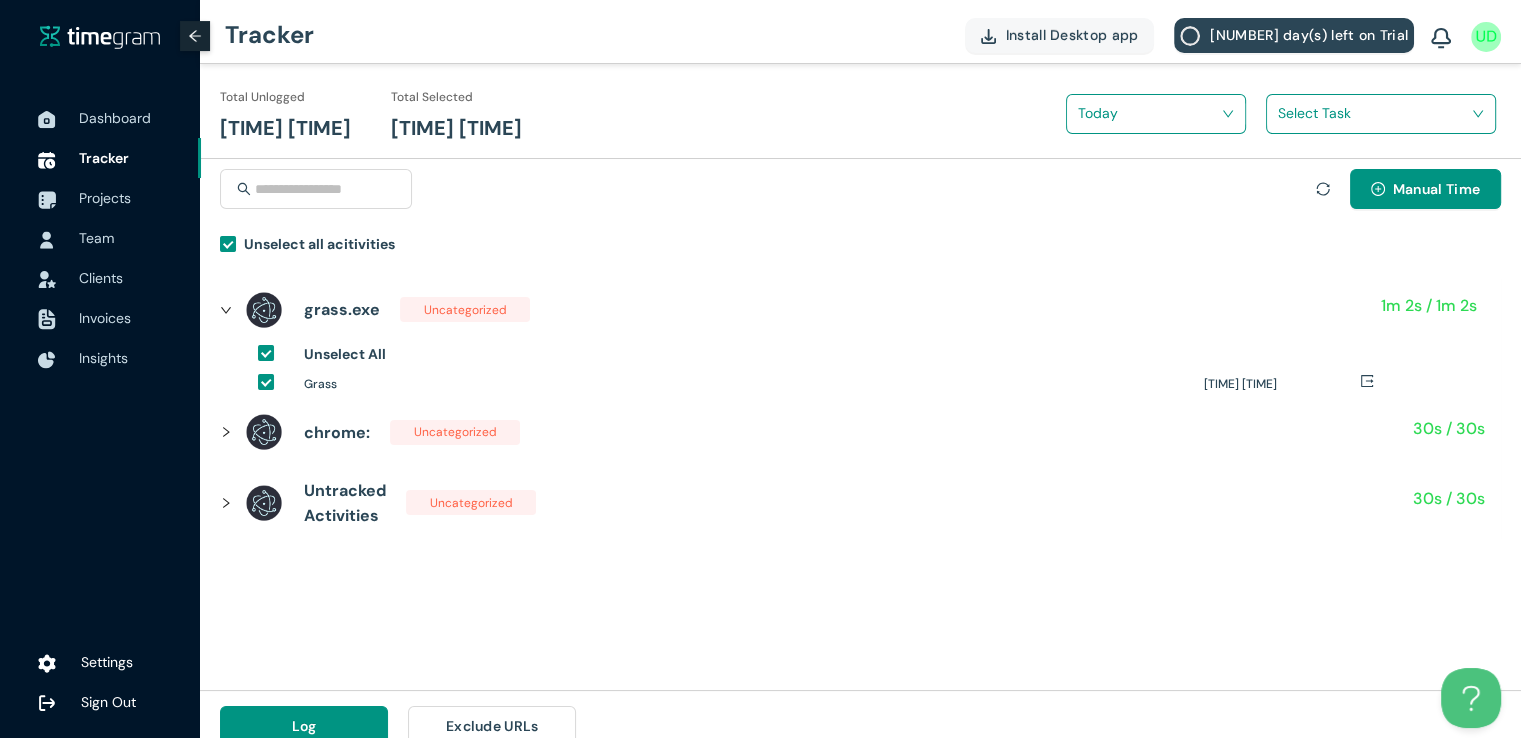 click at bounding box center (1374, 113) 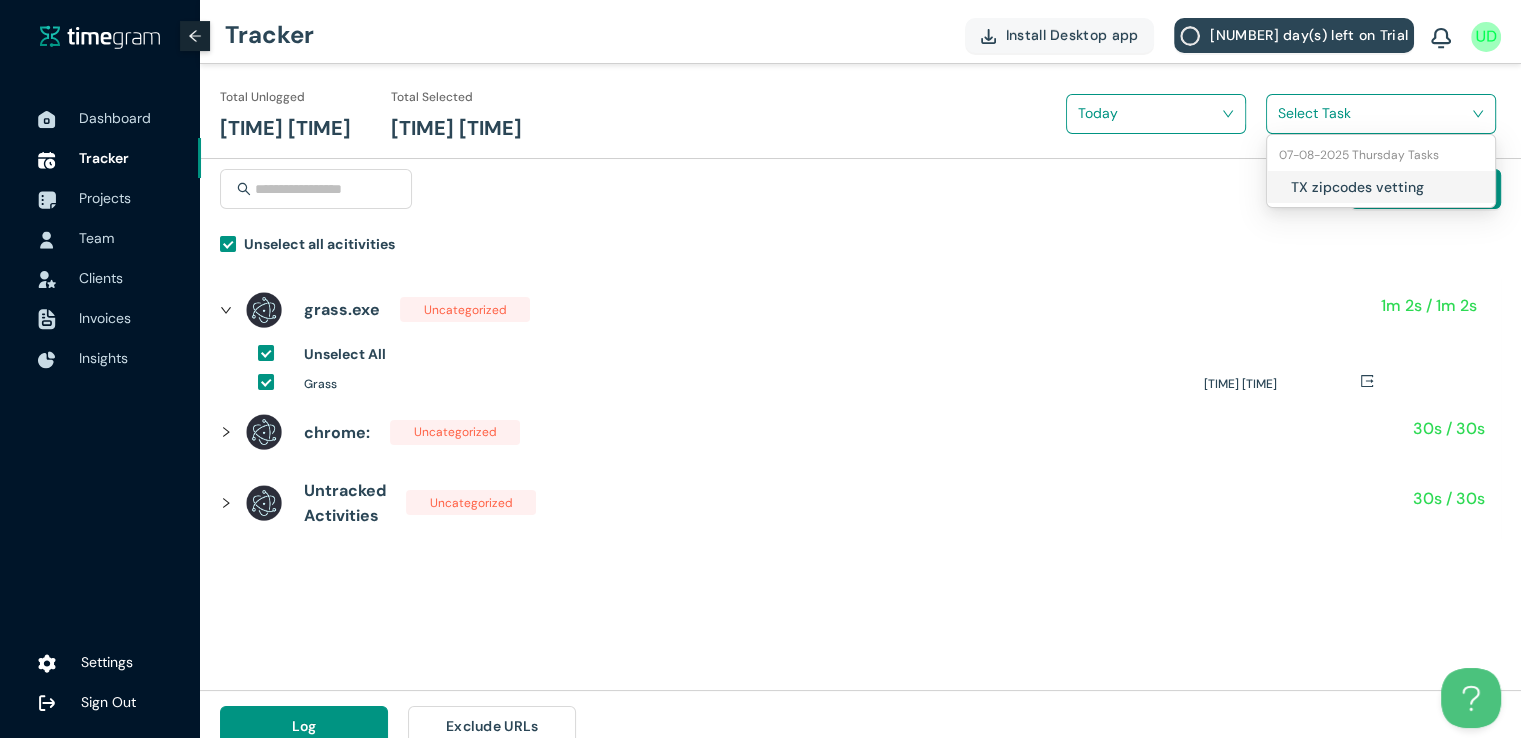 click on "TX zipcodes vetting" at bounding box center (1381, 187) 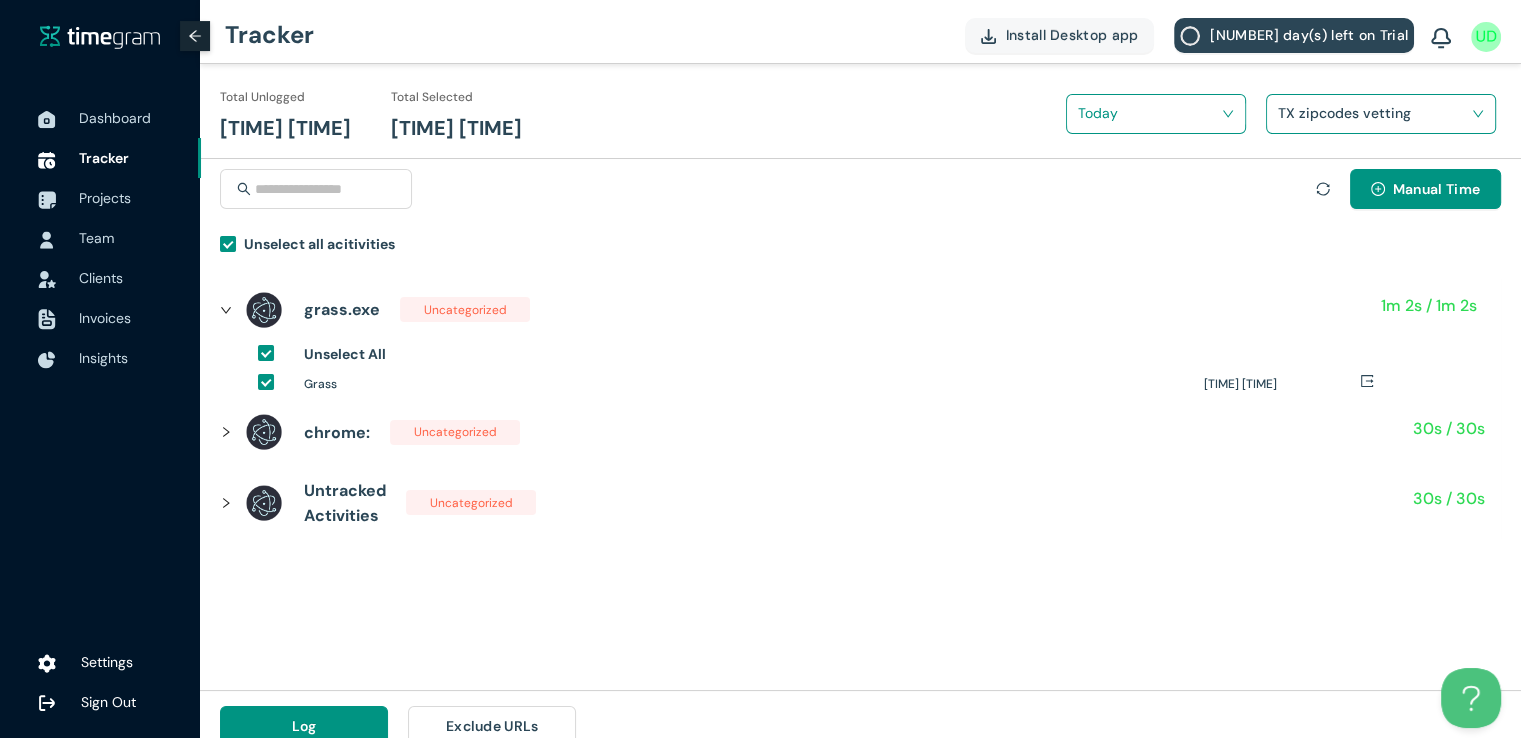 scroll, scrollTop: 23, scrollLeft: 0, axis: vertical 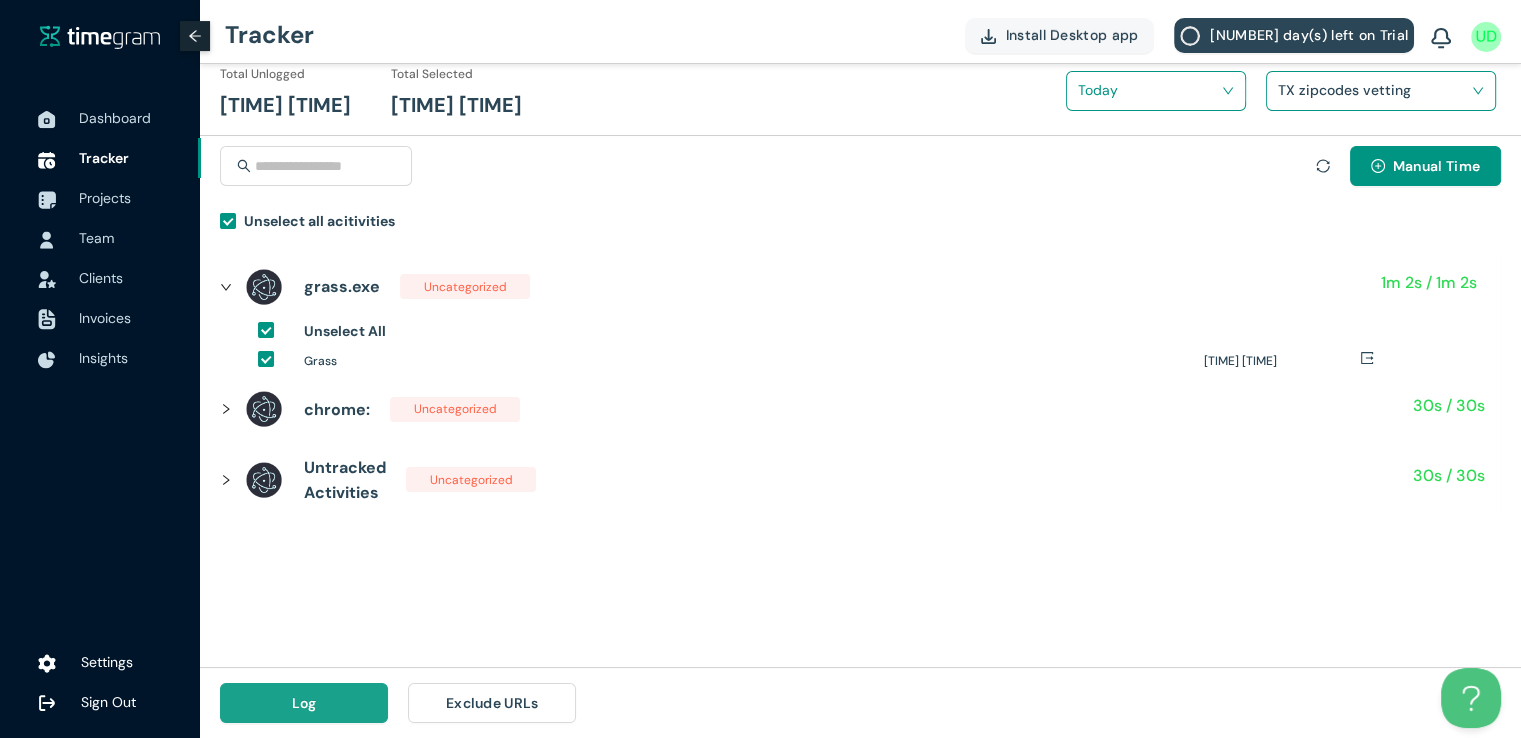 click on "Log" at bounding box center (304, 703) 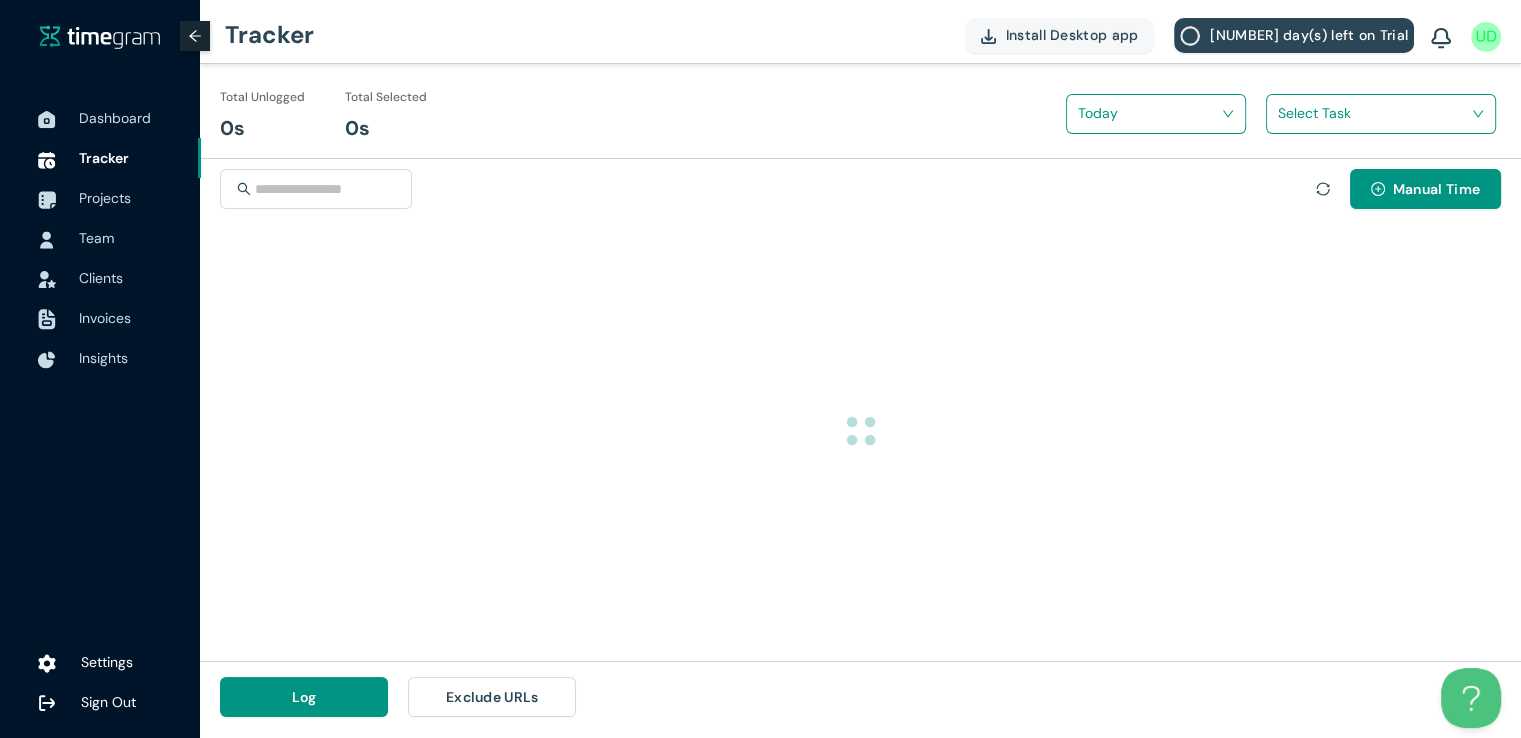 scroll, scrollTop: 0, scrollLeft: 0, axis: both 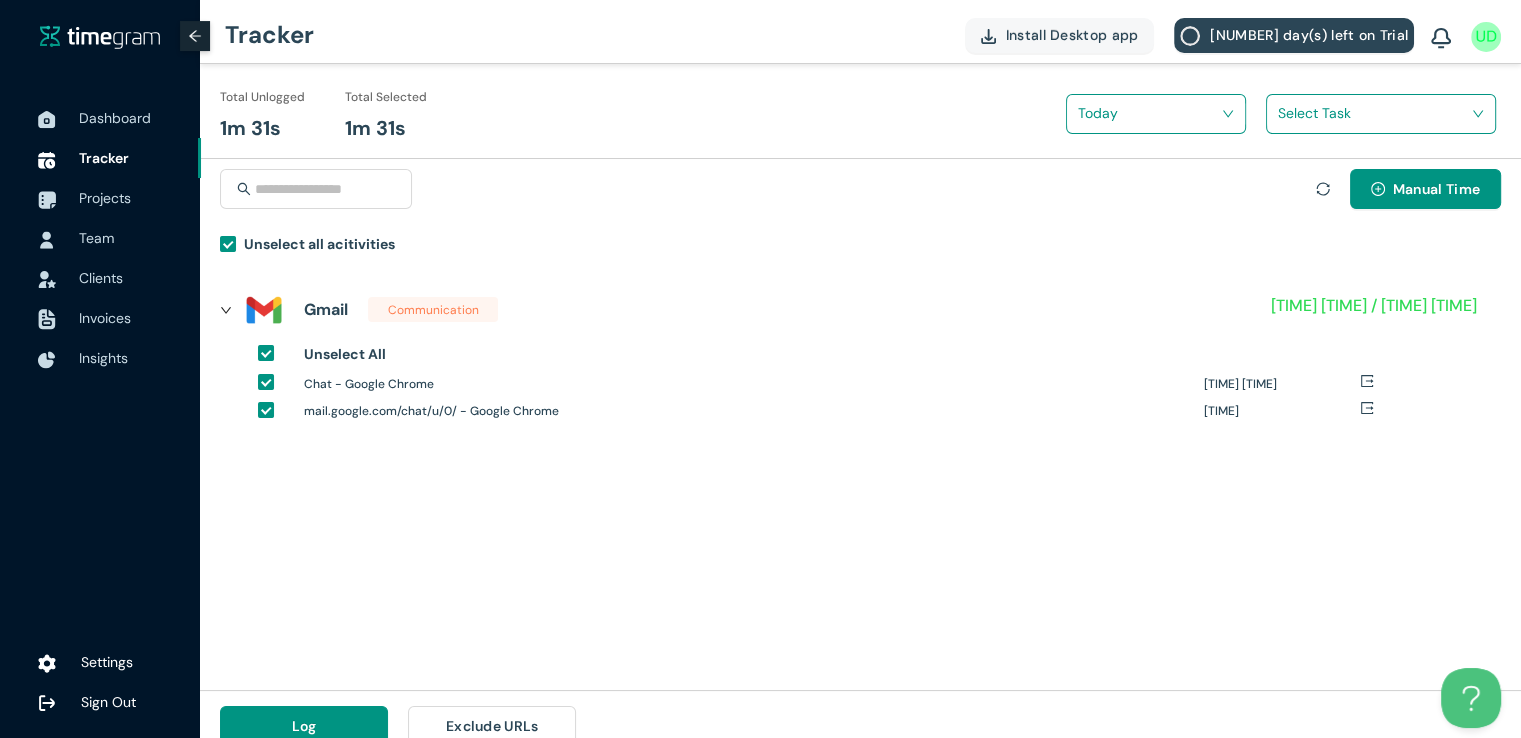 click at bounding box center [1374, 113] 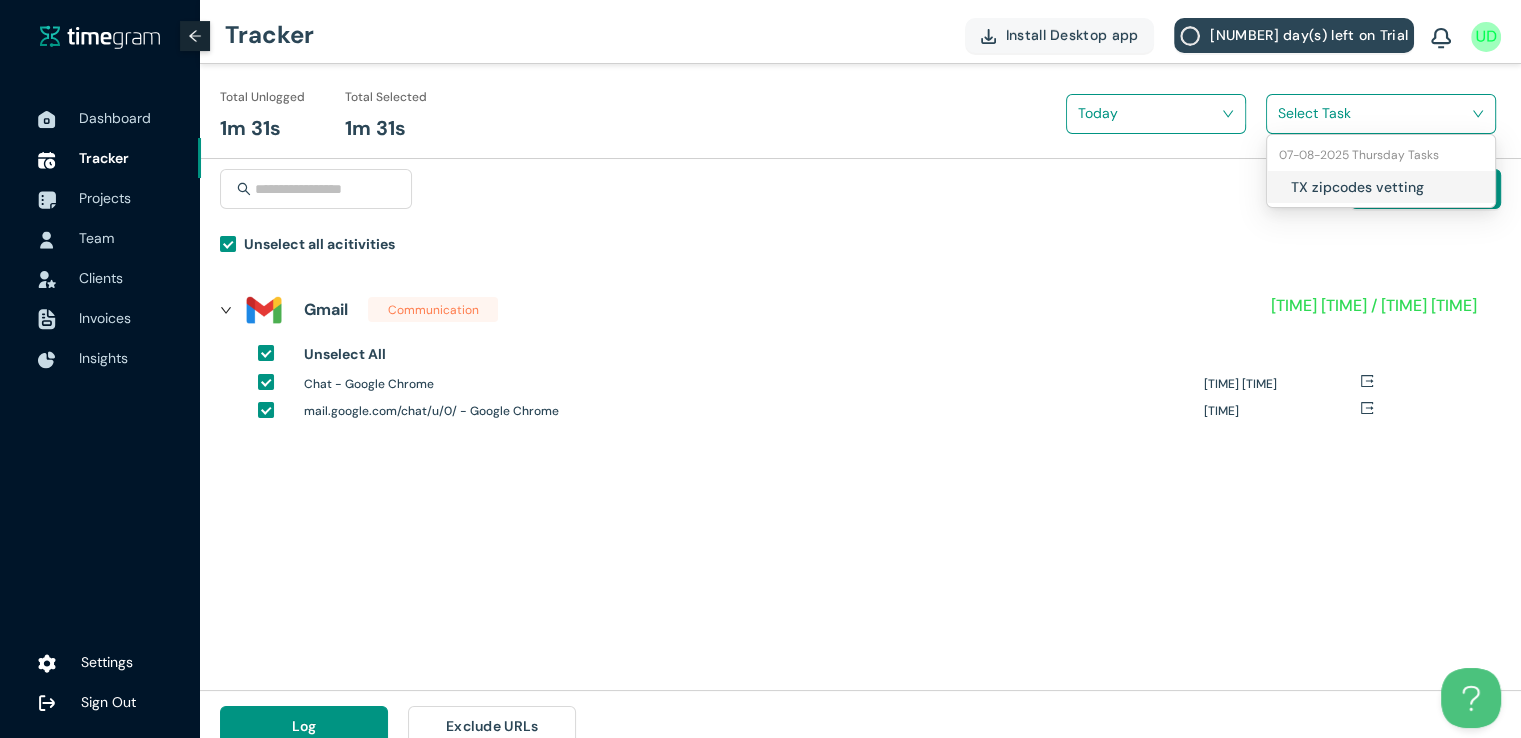 click on "TX zipcodes vetting" at bounding box center (1381, 187) 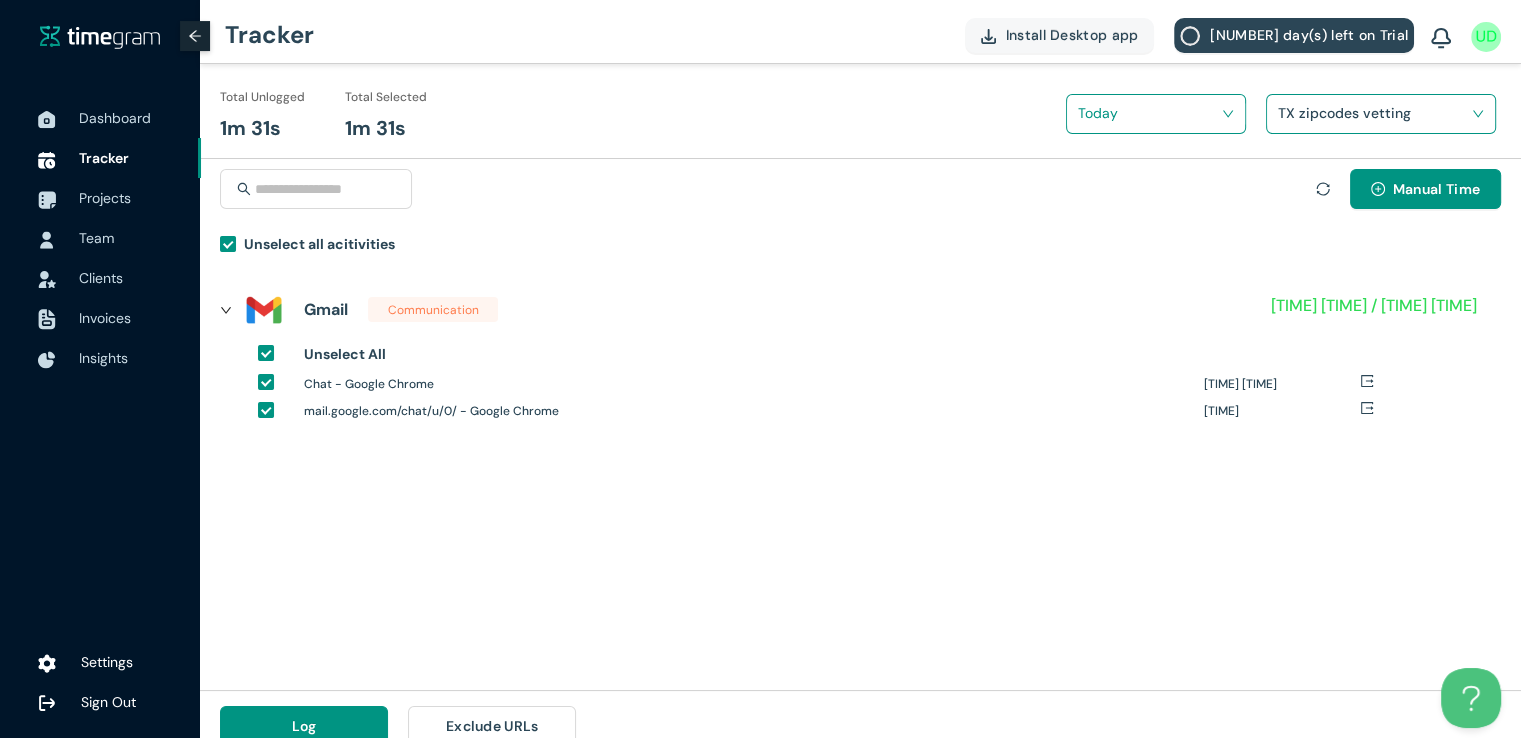 scroll, scrollTop: 23, scrollLeft: 0, axis: vertical 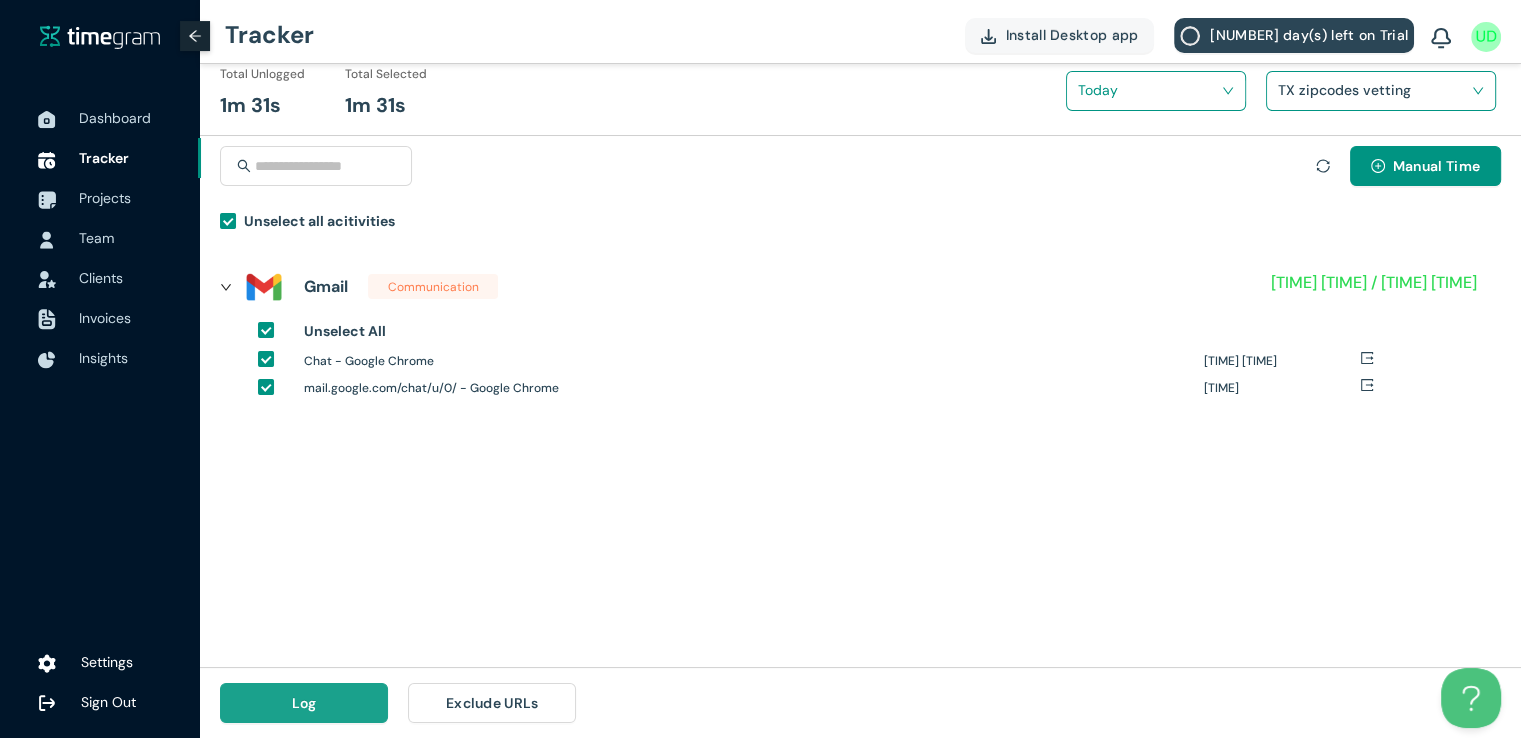 click on "Log" at bounding box center (304, 703) 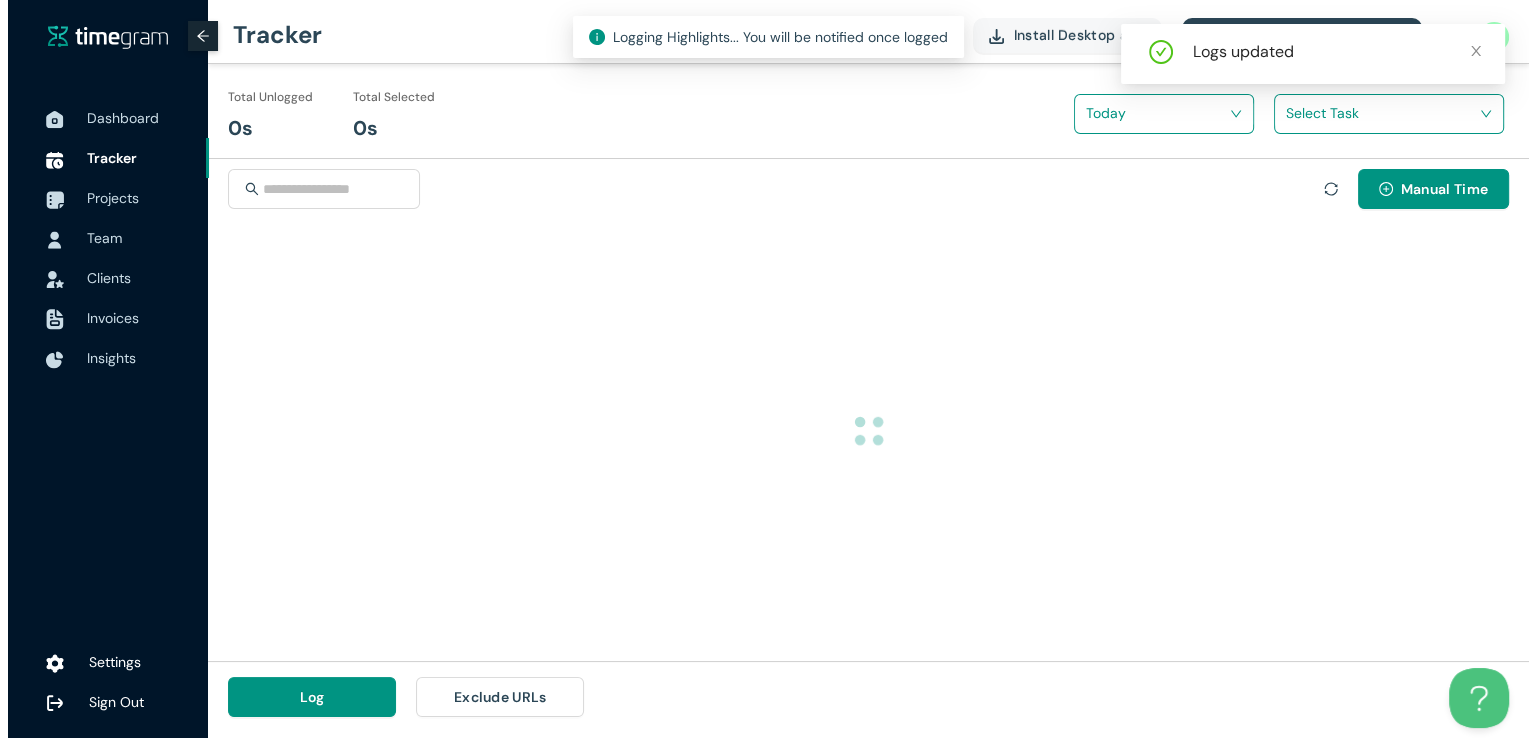 scroll, scrollTop: 0, scrollLeft: 0, axis: both 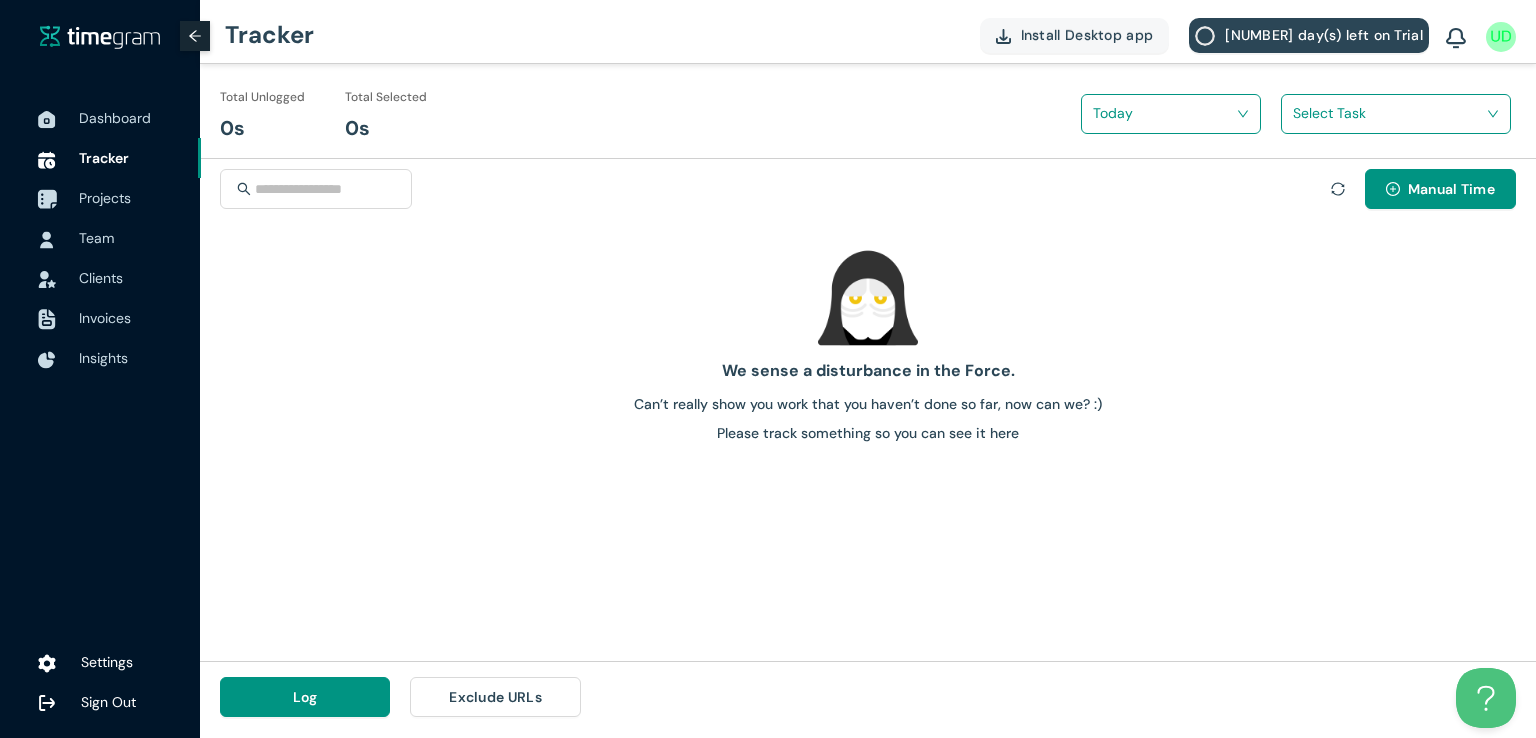 click on "Projects" at bounding box center [105, 198] 